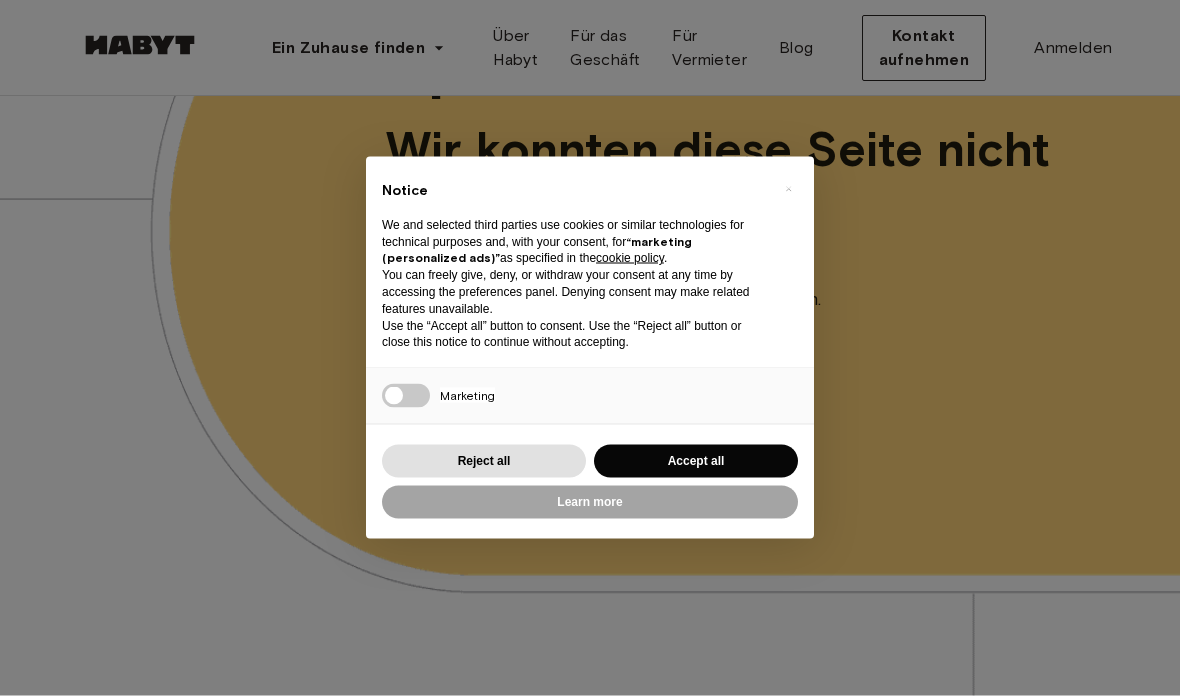 scroll, scrollTop: 198, scrollLeft: 0, axis: vertical 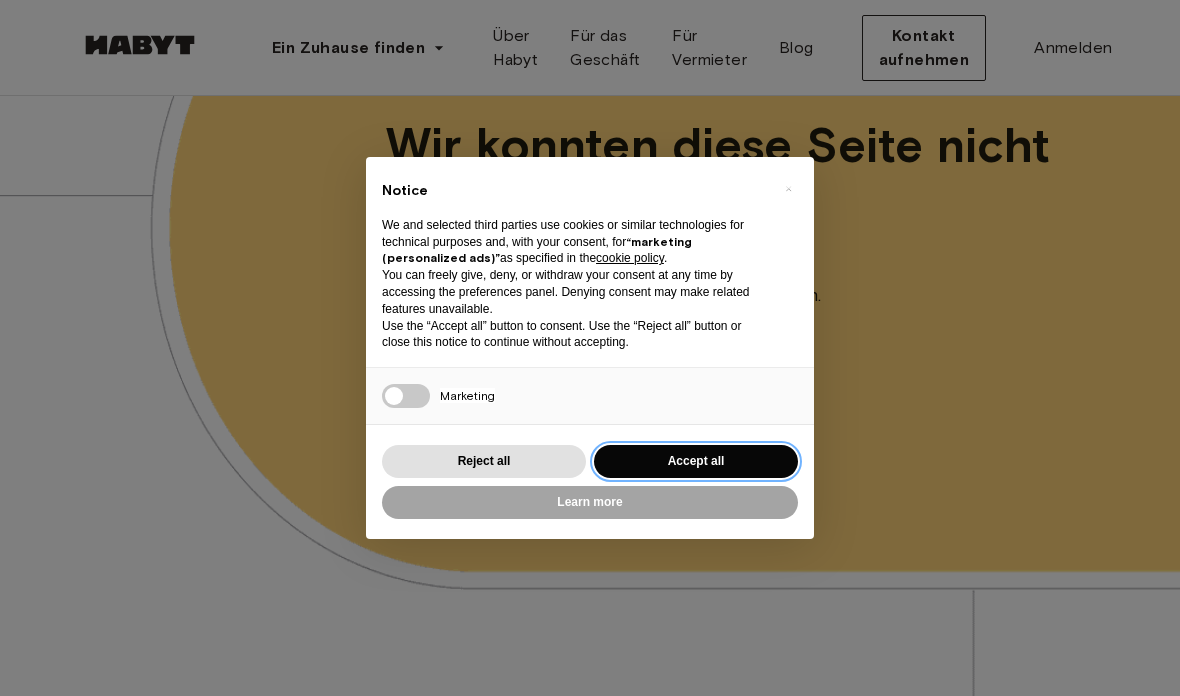 click on "Accept all" at bounding box center (696, 461) 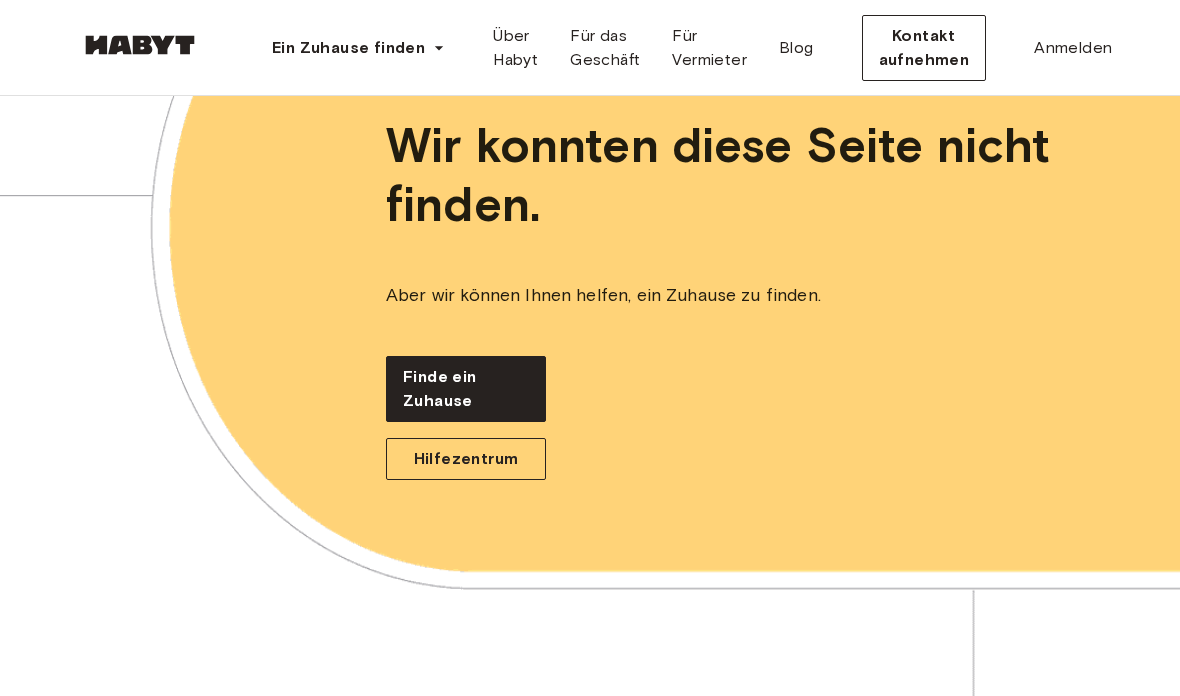 scroll, scrollTop: 0, scrollLeft: 0, axis: both 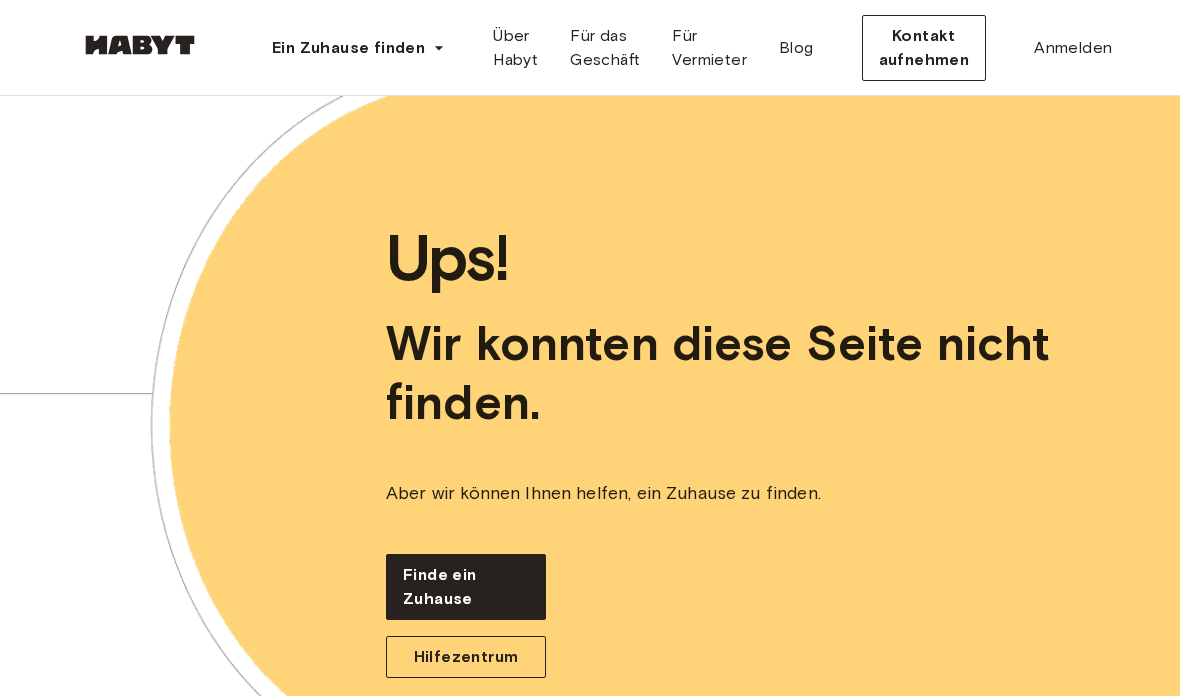 click at bounding box center [140, 45] 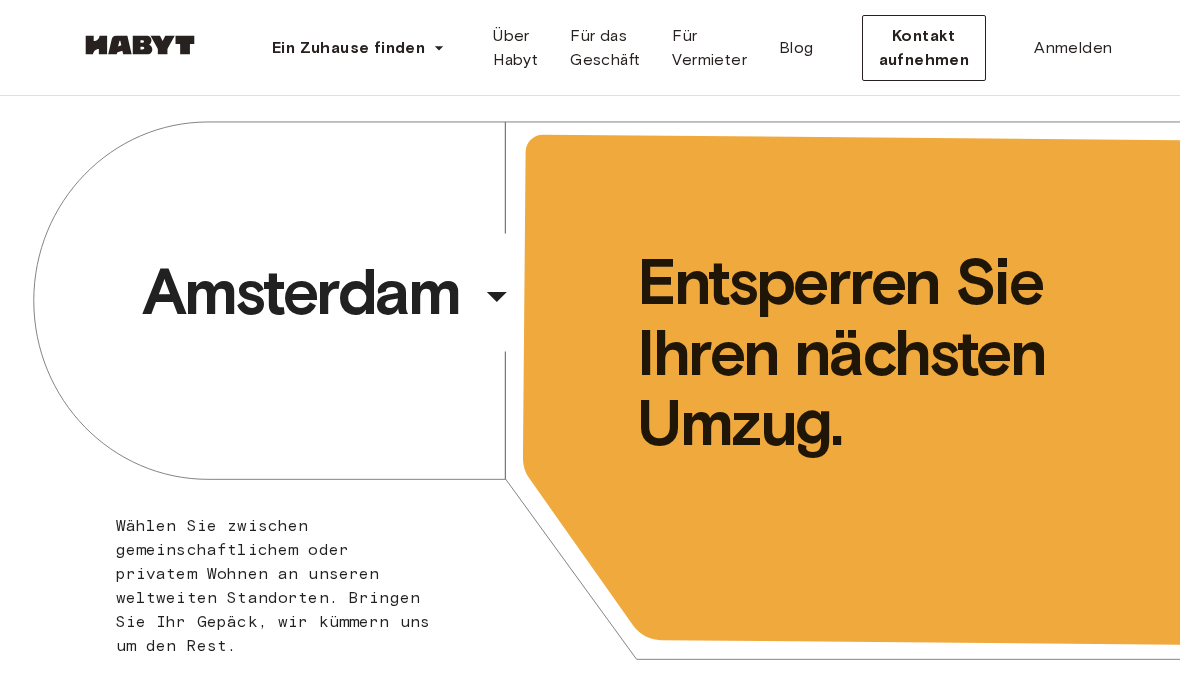 click on "Amsterdam ​ ​" at bounding box center [331, 292] 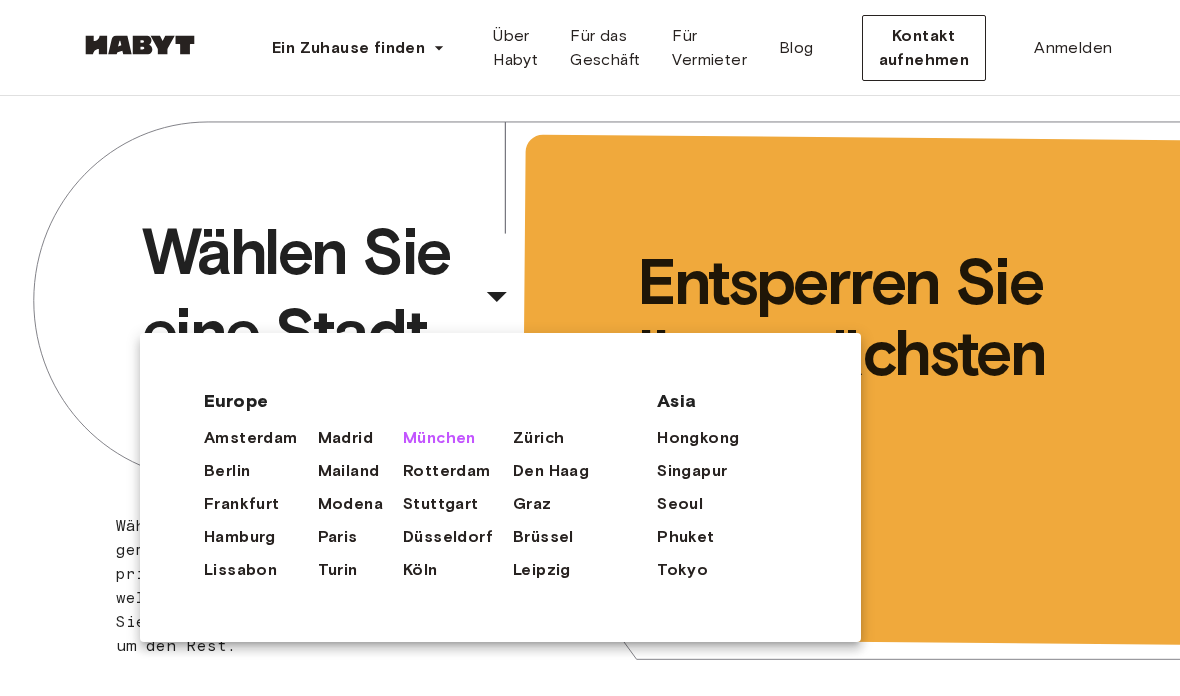 click on "München" at bounding box center [439, 438] 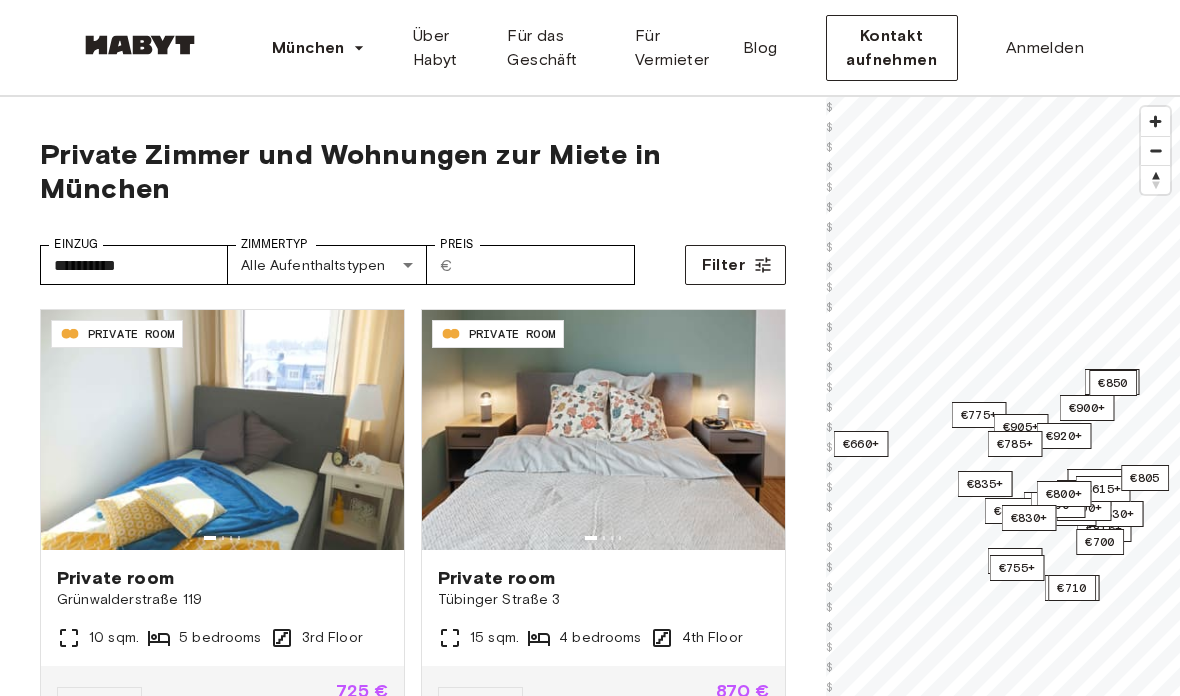 scroll, scrollTop: 0, scrollLeft: 0, axis: both 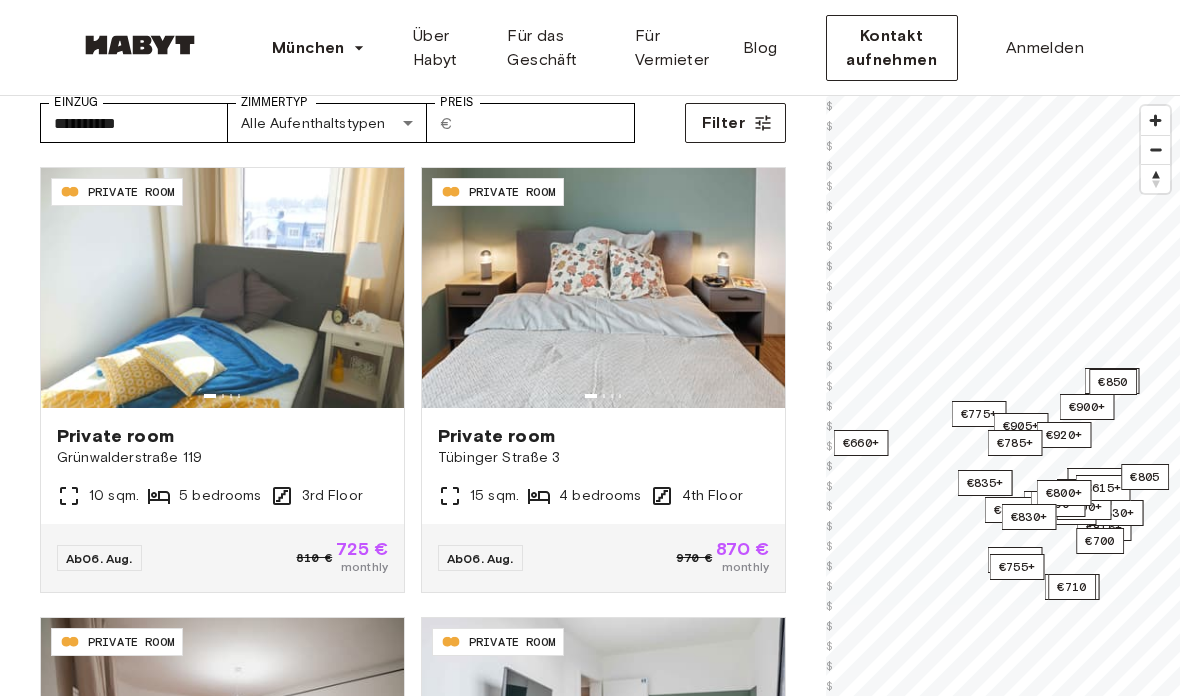 click on "€660+" at bounding box center [861, 443] 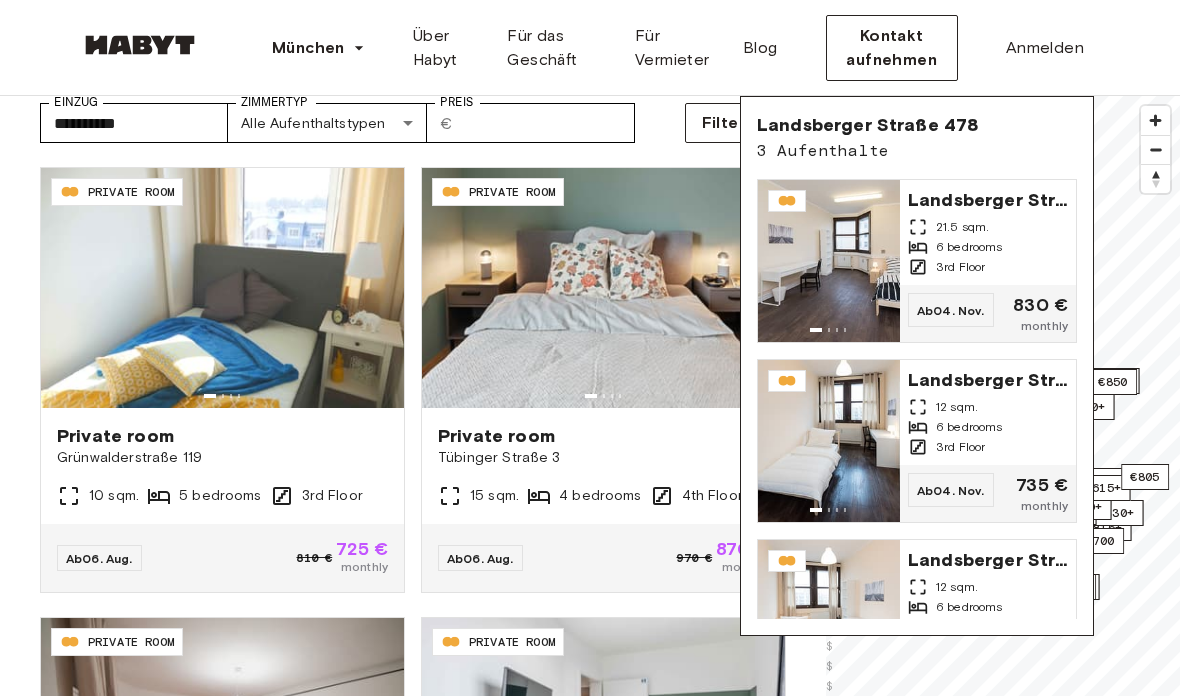 click on "6 bedrooms" at bounding box center [988, 247] 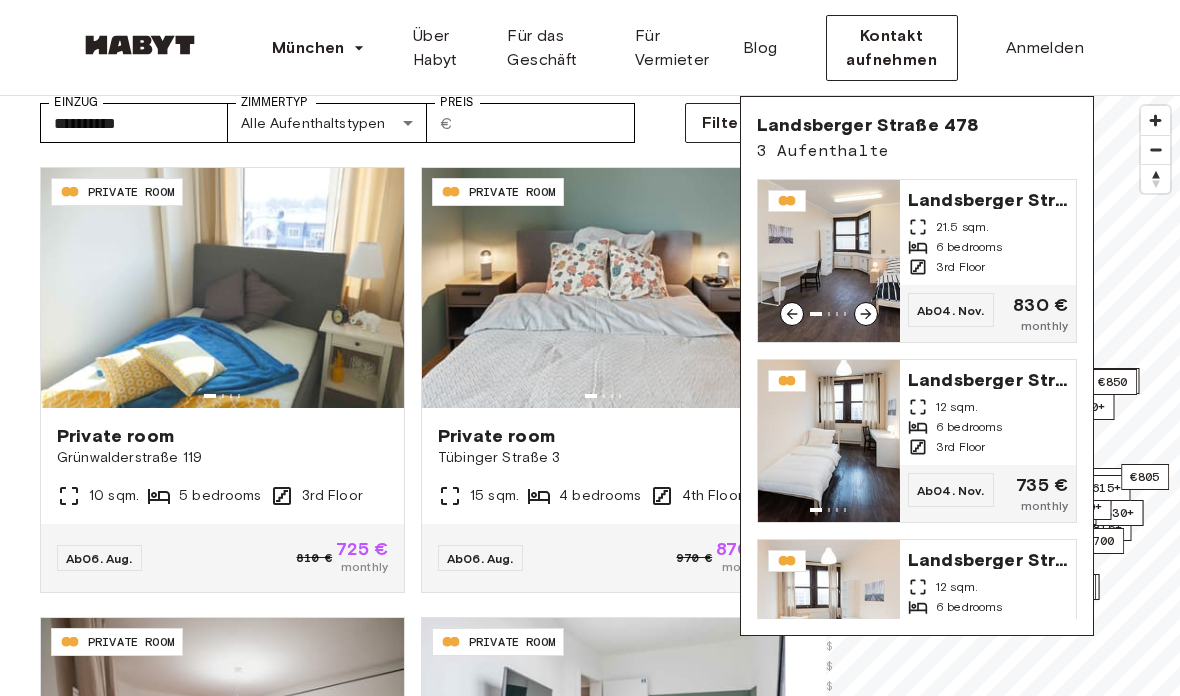 scroll, scrollTop: 222, scrollLeft: 0, axis: vertical 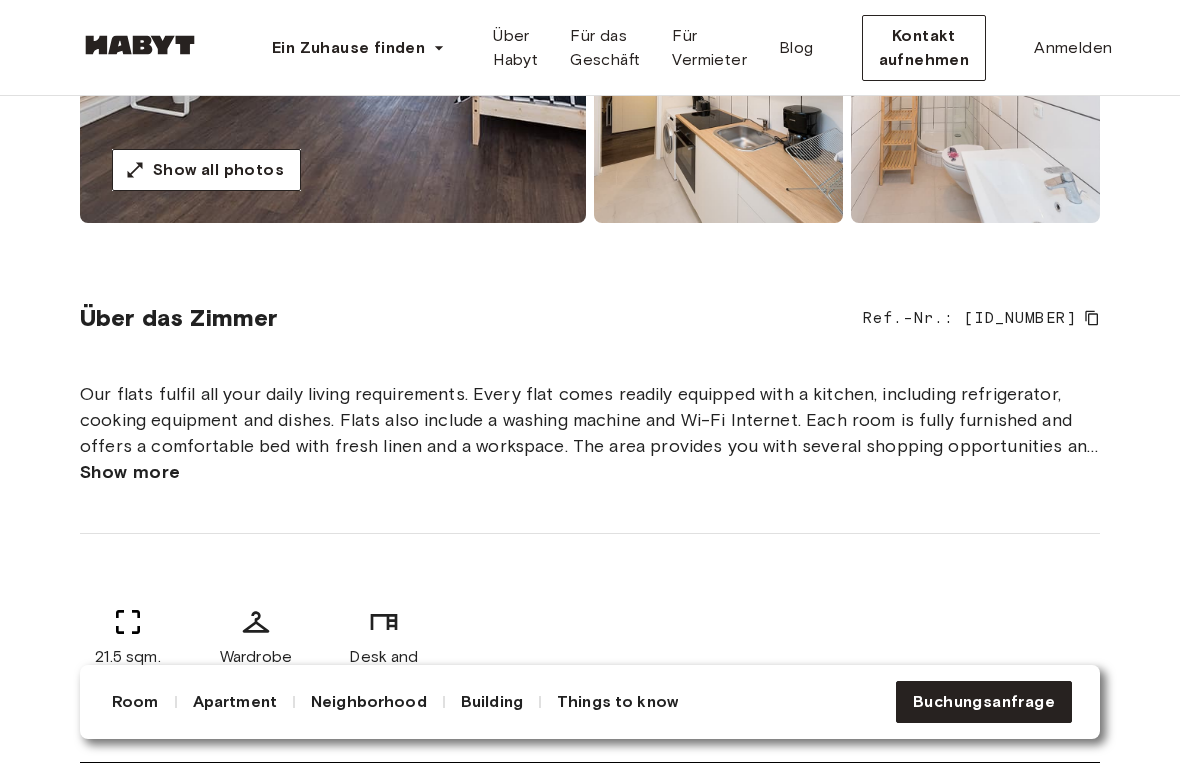 click on "Show more" at bounding box center (130, 472) 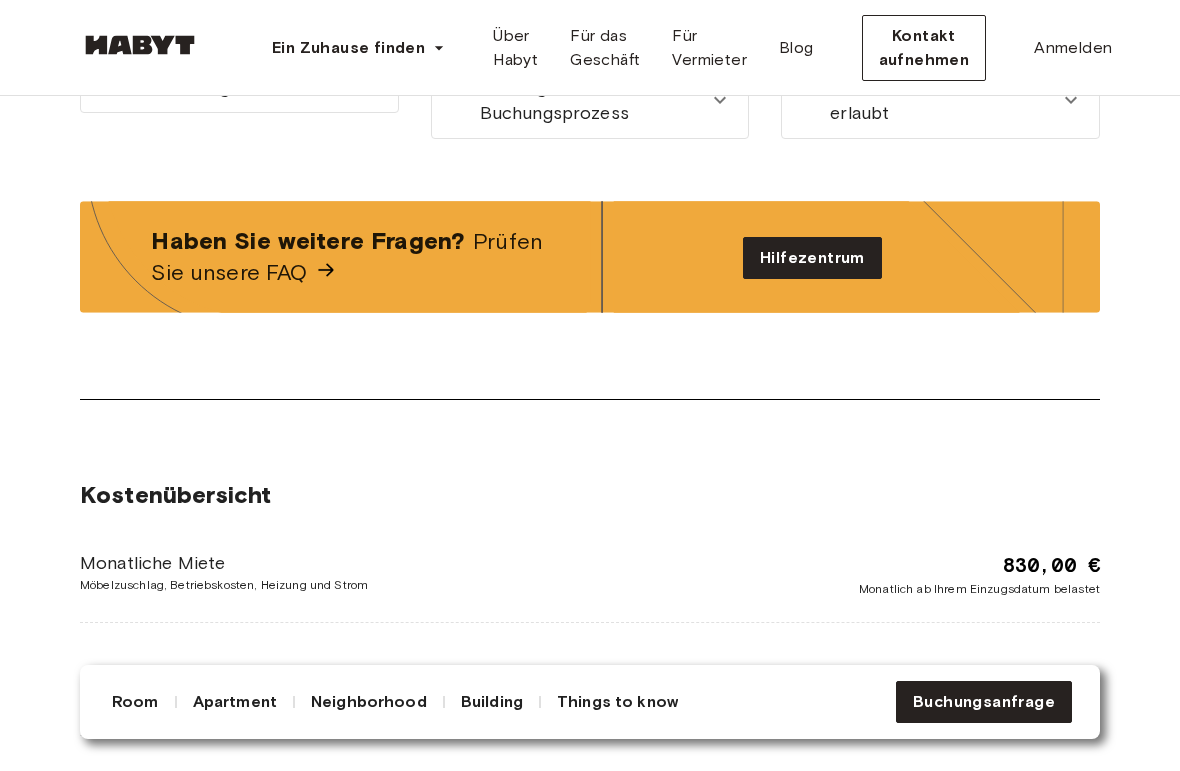 scroll, scrollTop: 3040, scrollLeft: 0, axis: vertical 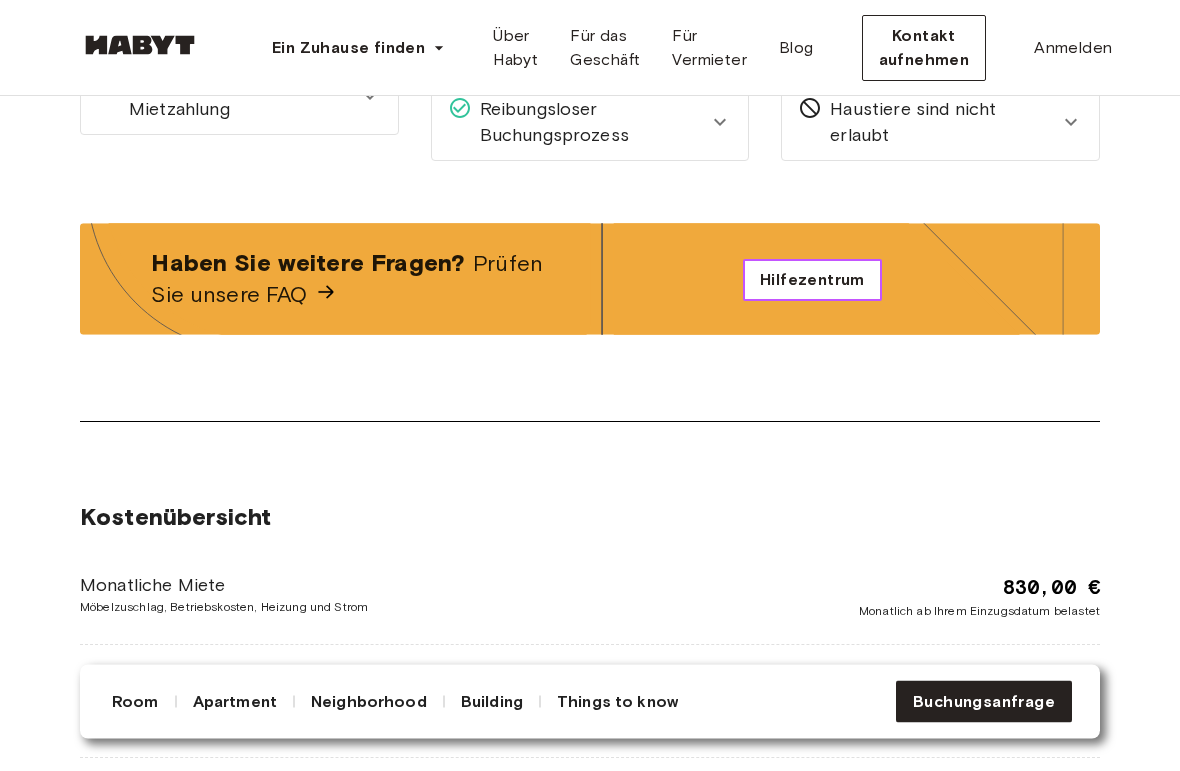 click on "Hilfezentrum" at bounding box center (812, 281) 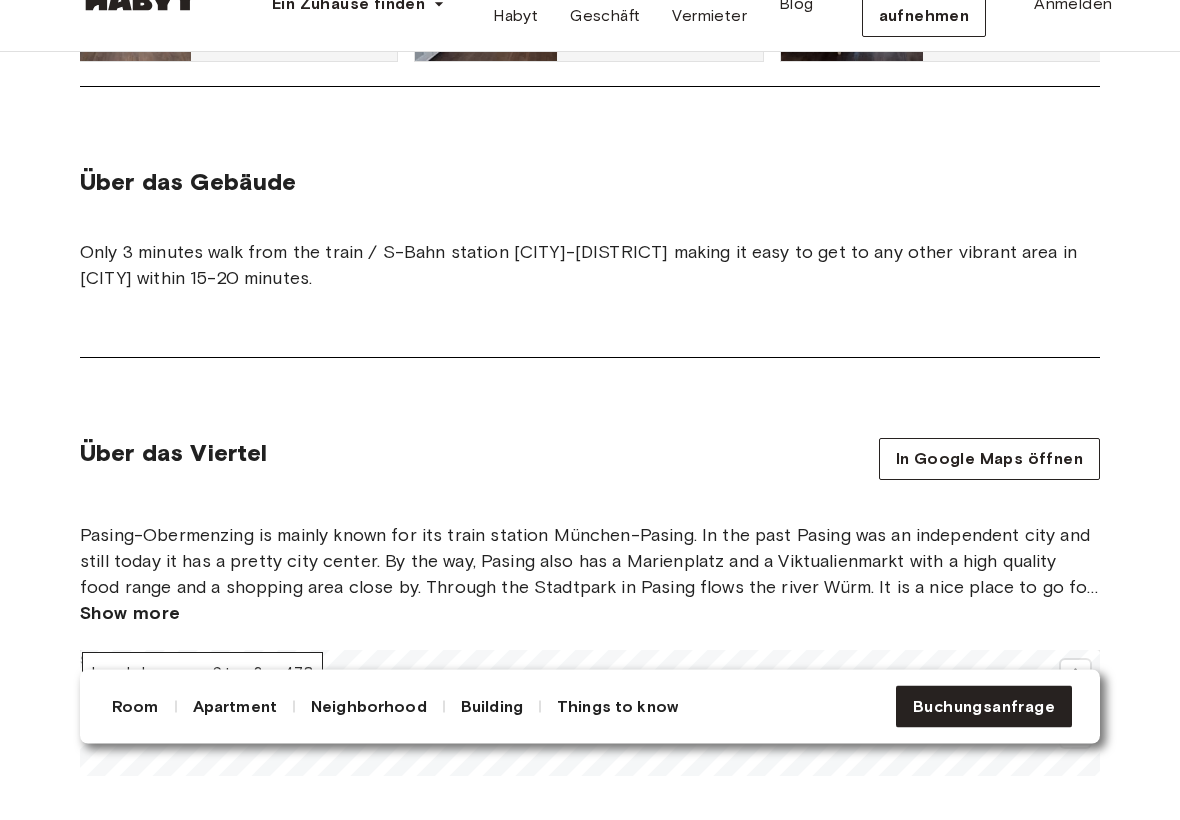 scroll, scrollTop: 1812, scrollLeft: 0, axis: vertical 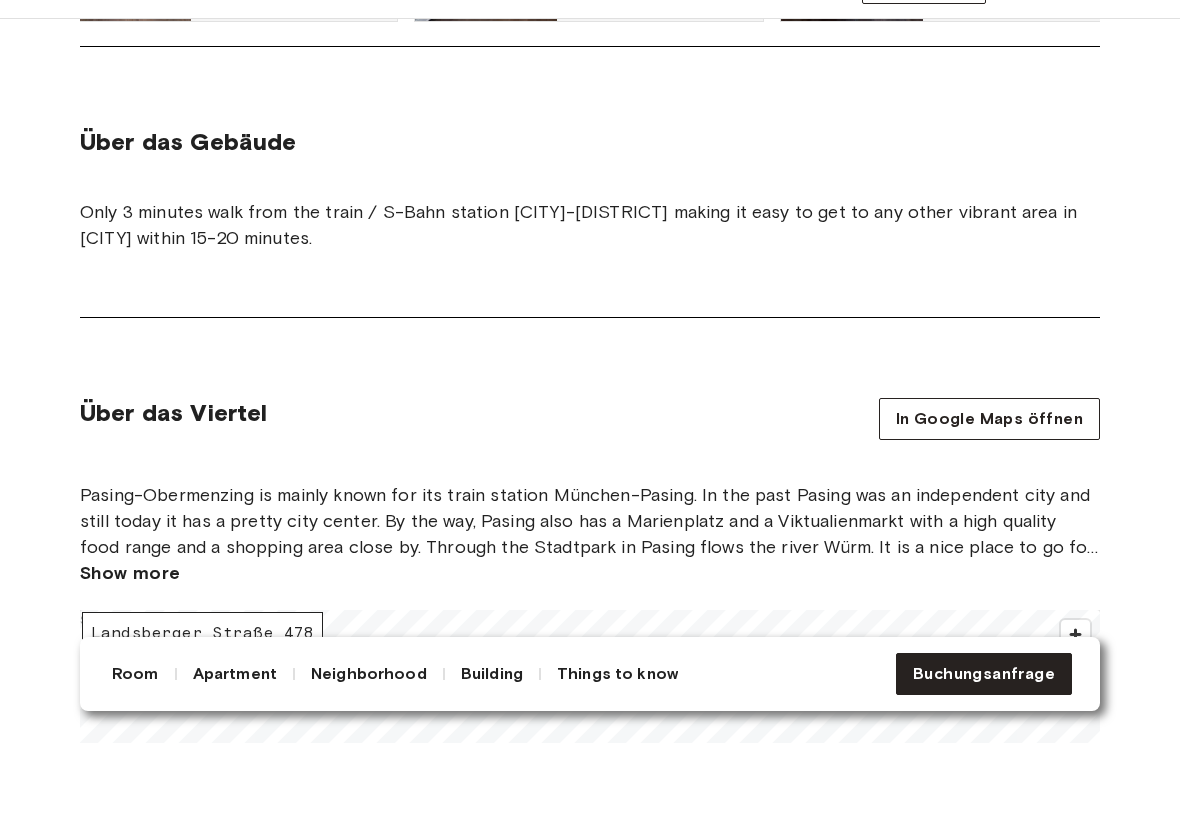 click on "Only 3 minutes walk from the train / S-Bahn station München-Pasing making it easy to get to any other vibrant area in Munich within 15-20 minutes." at bounding box center (590, 302) 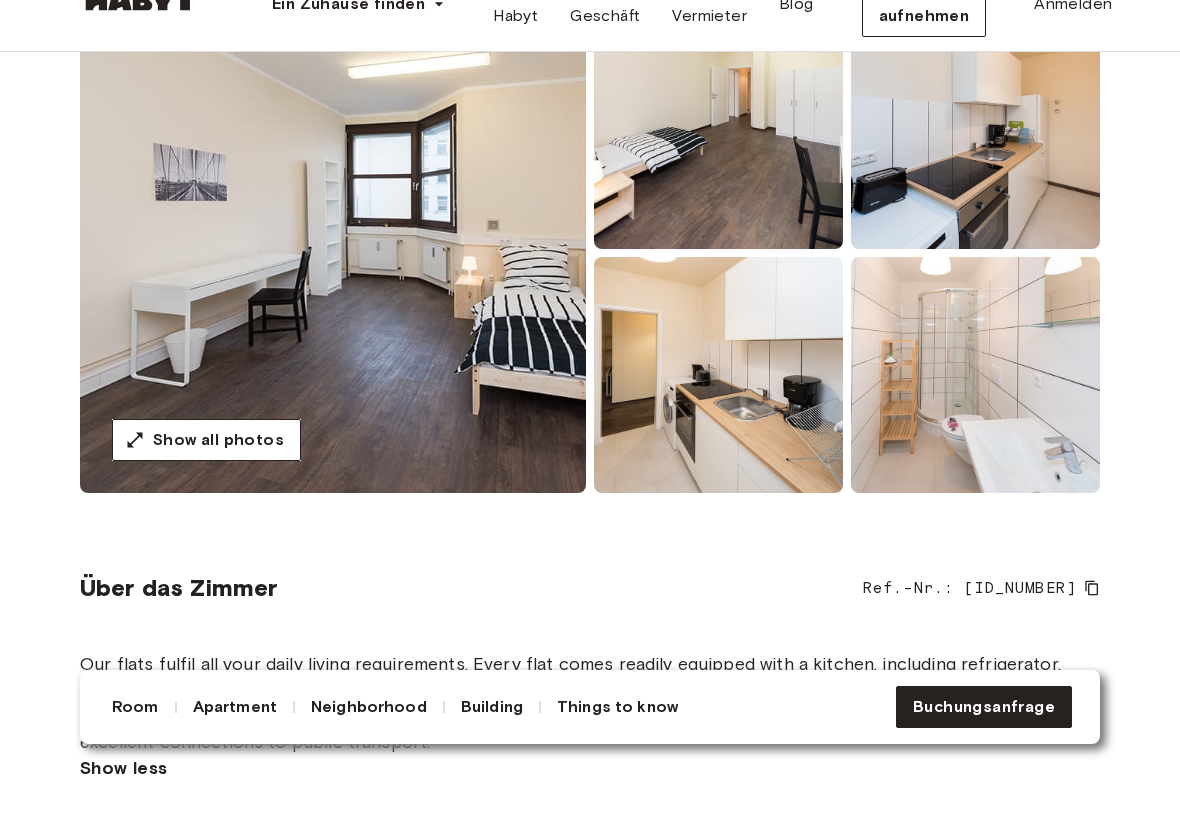 scroll, scrollTop: 263, scrollLeft: 0, axis: vertical 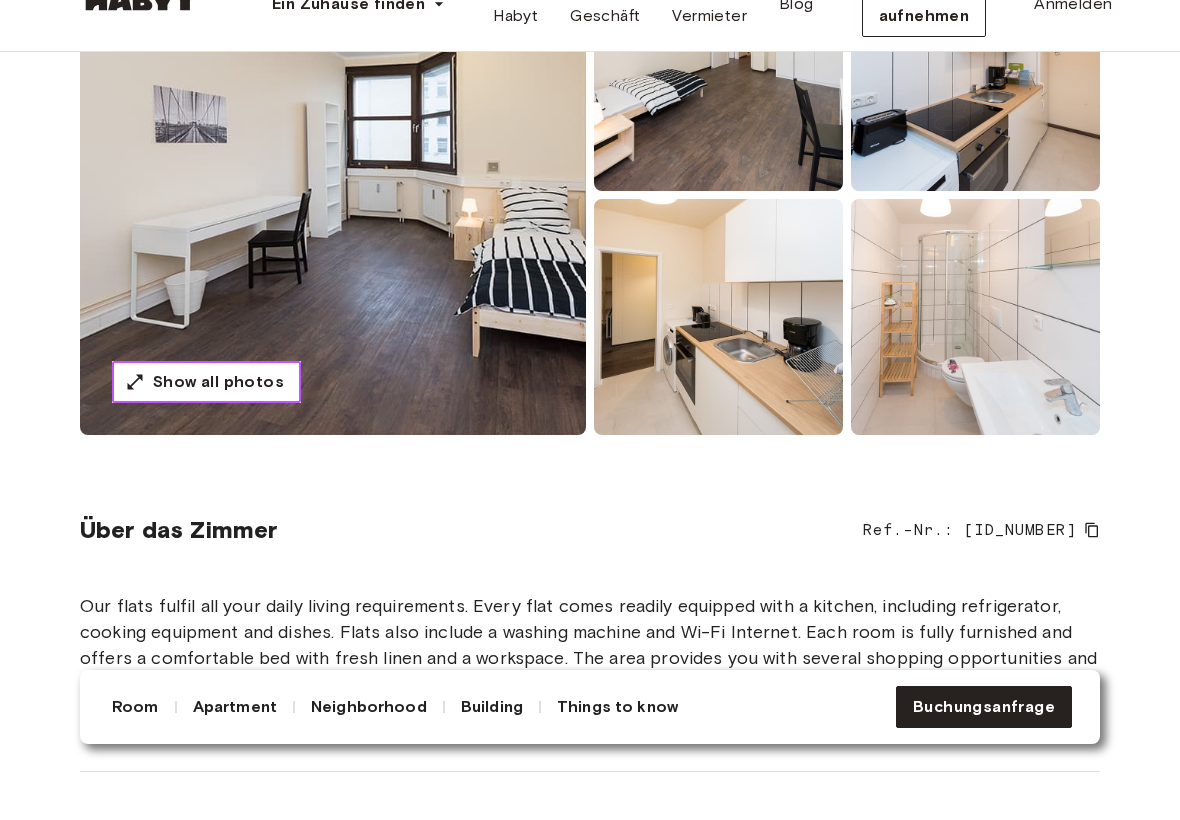 click on "Show all photos" at bounding box center (218, 426) 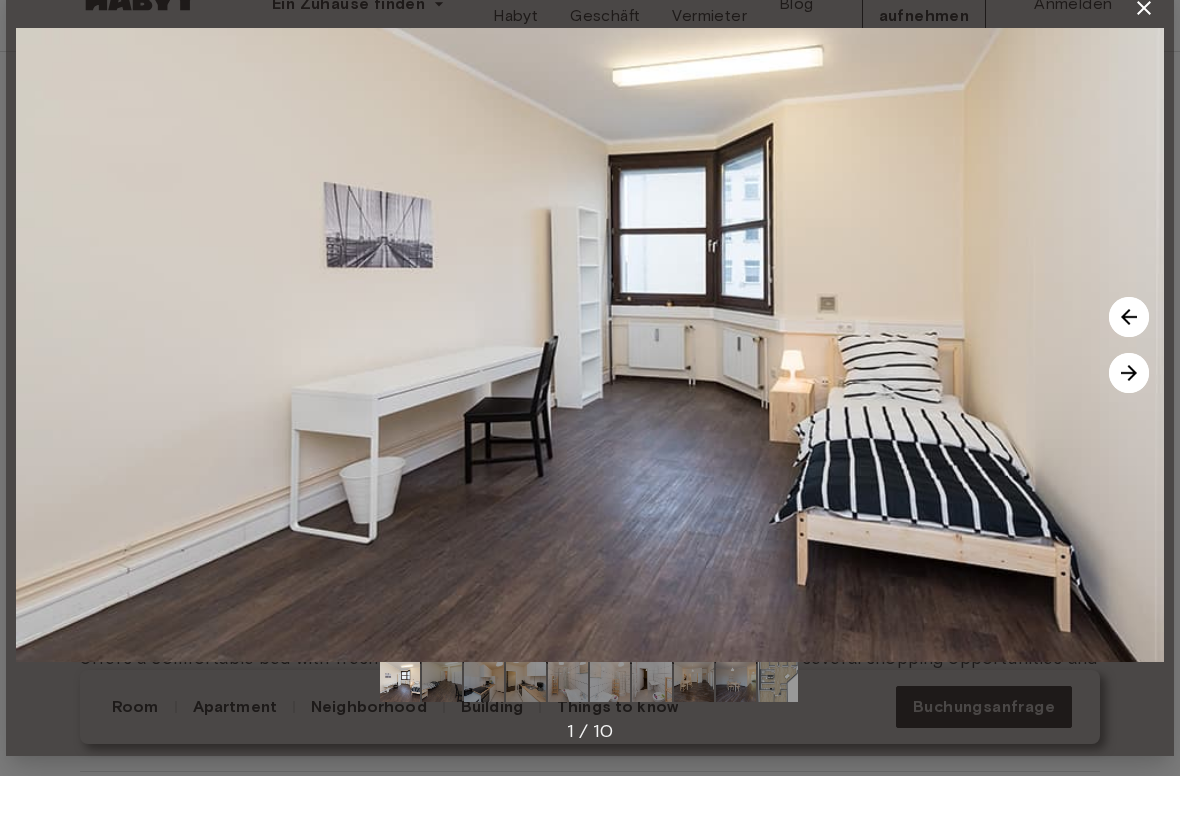 click at bounding box center [1129, 417] 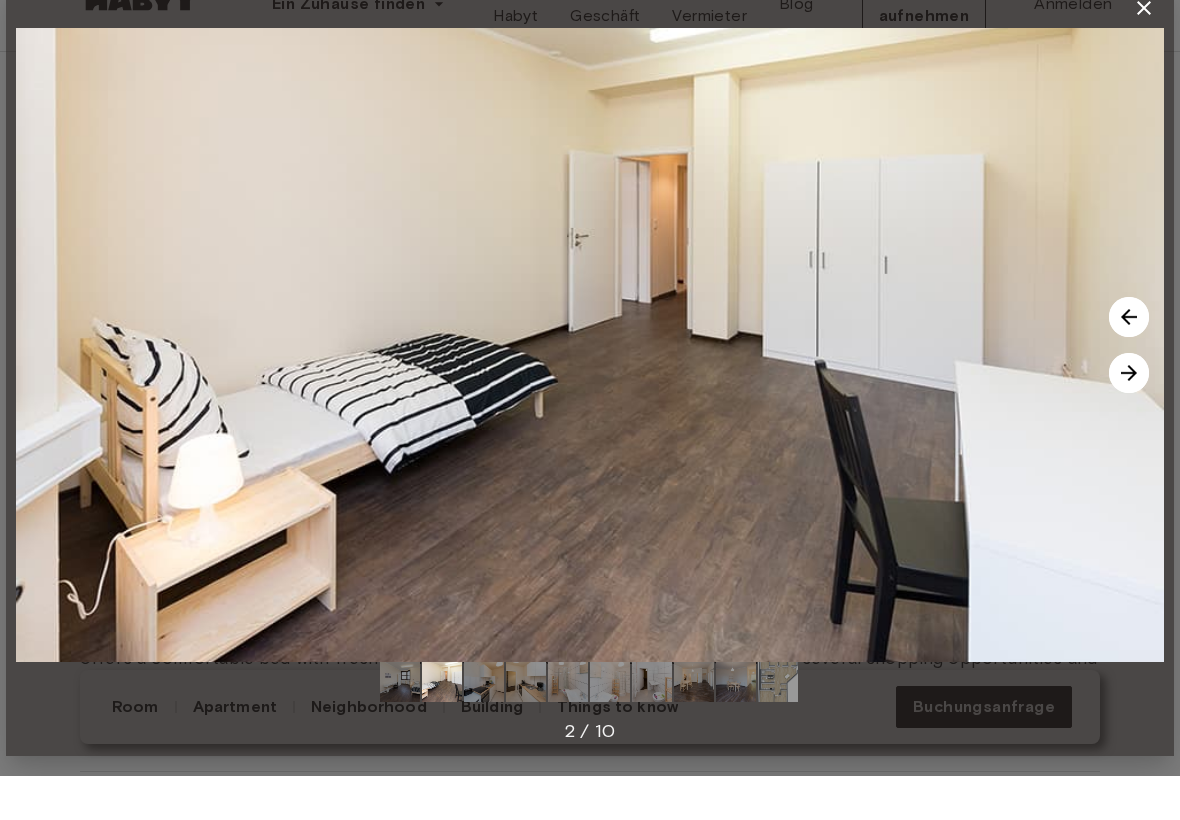 click at bounding box center (1129, 417) 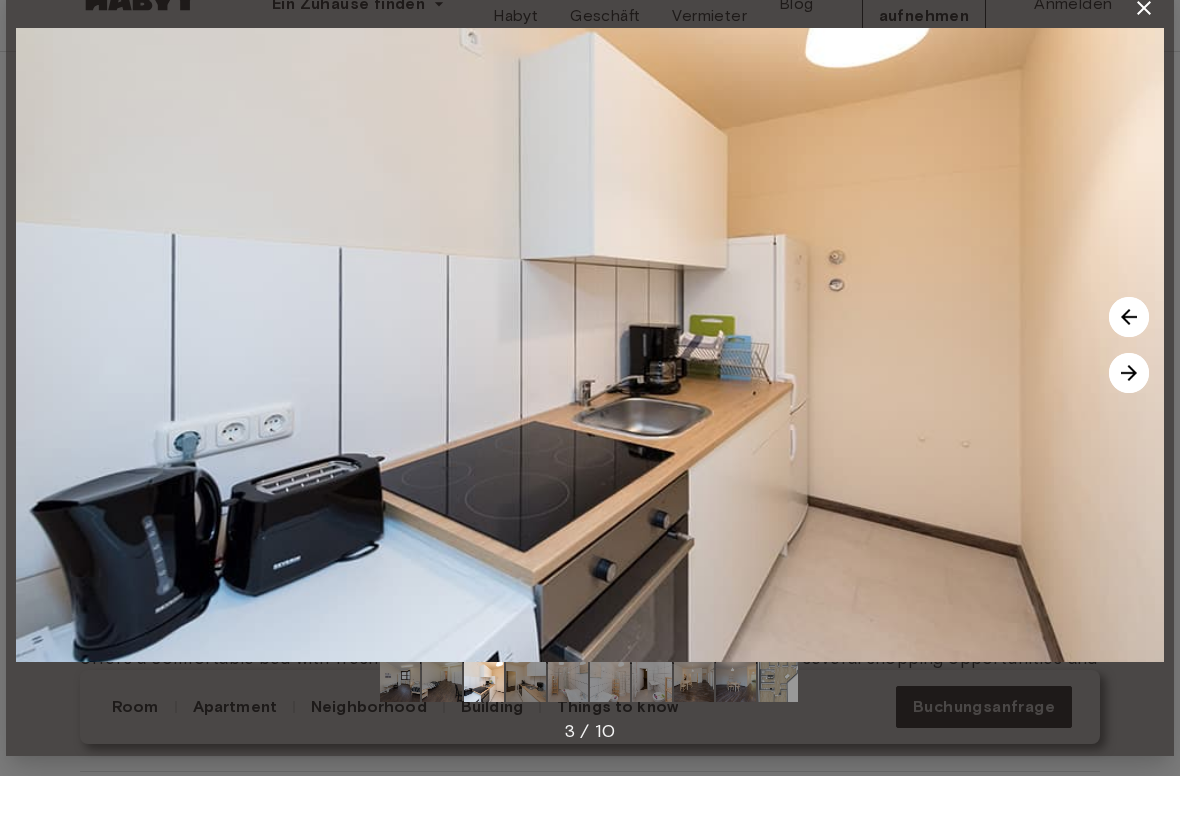 click at bounding box center (1129, 361) 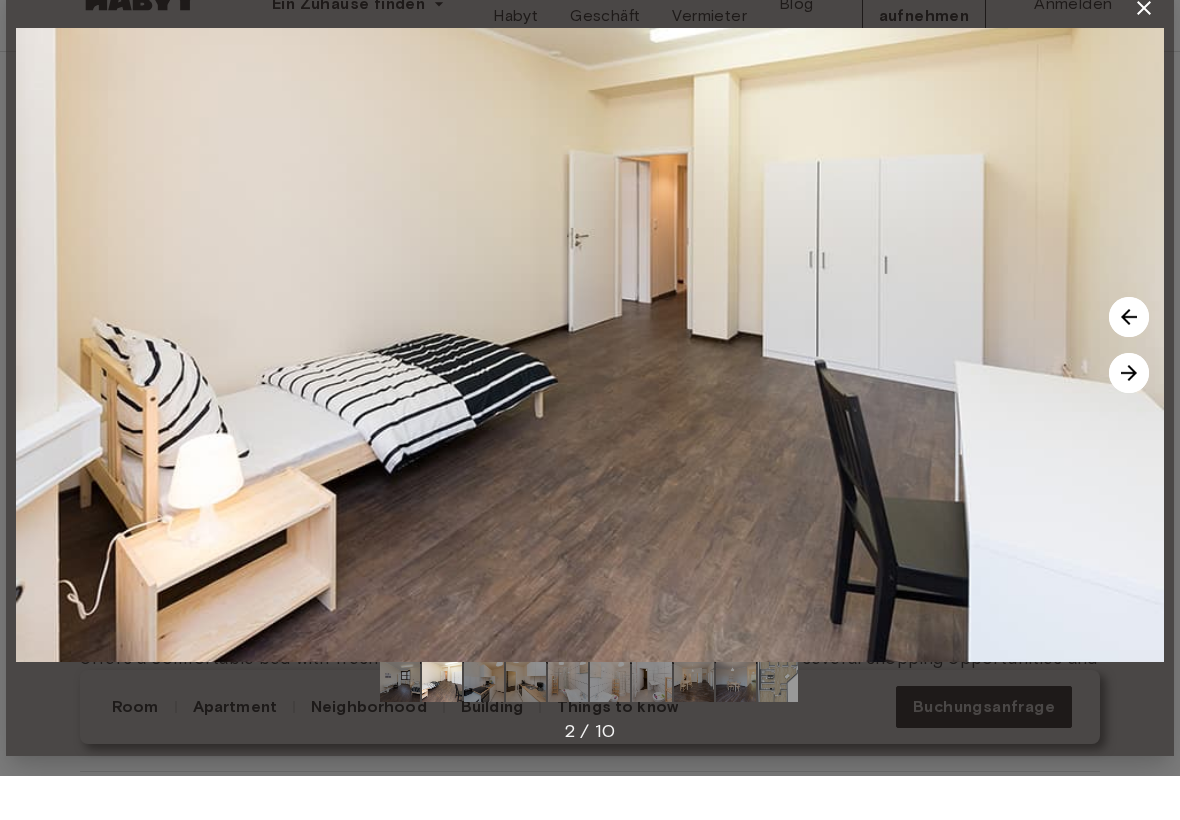 click at bounding box center [1129, 417] 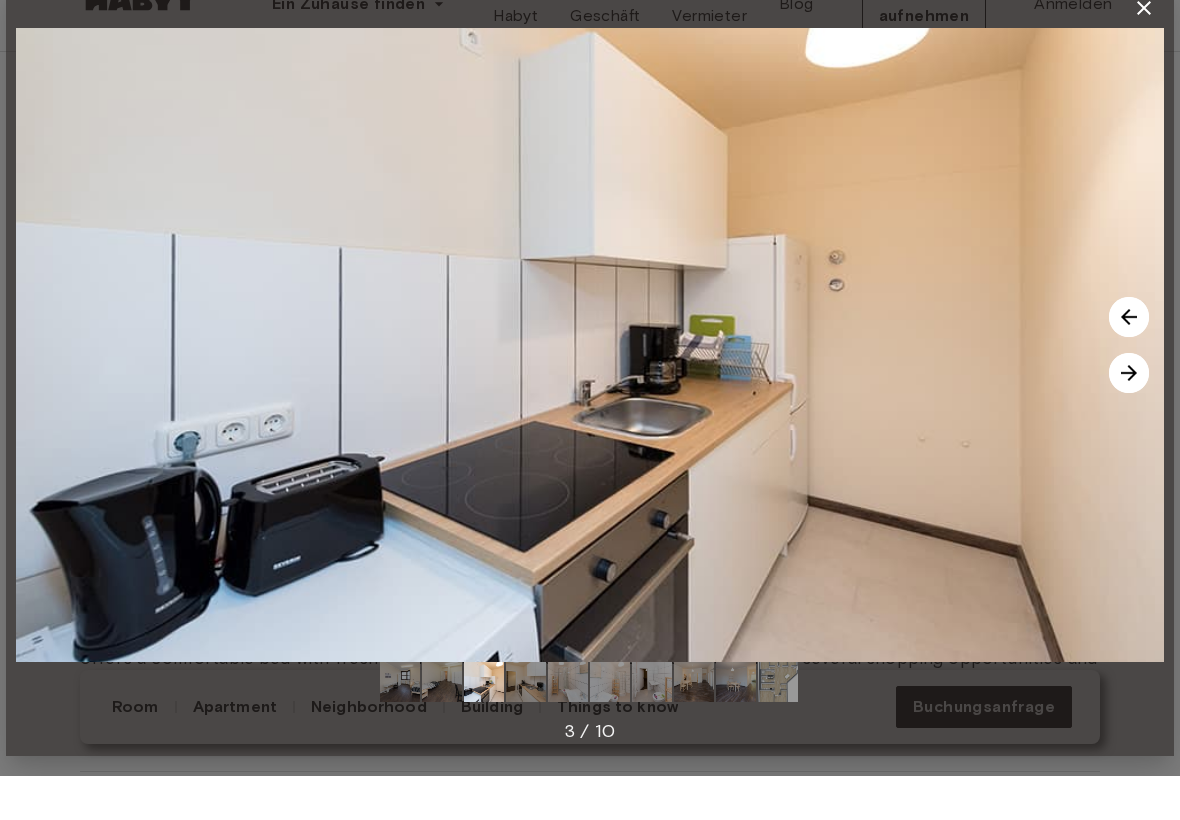 click at bounding box center [1129, 417] 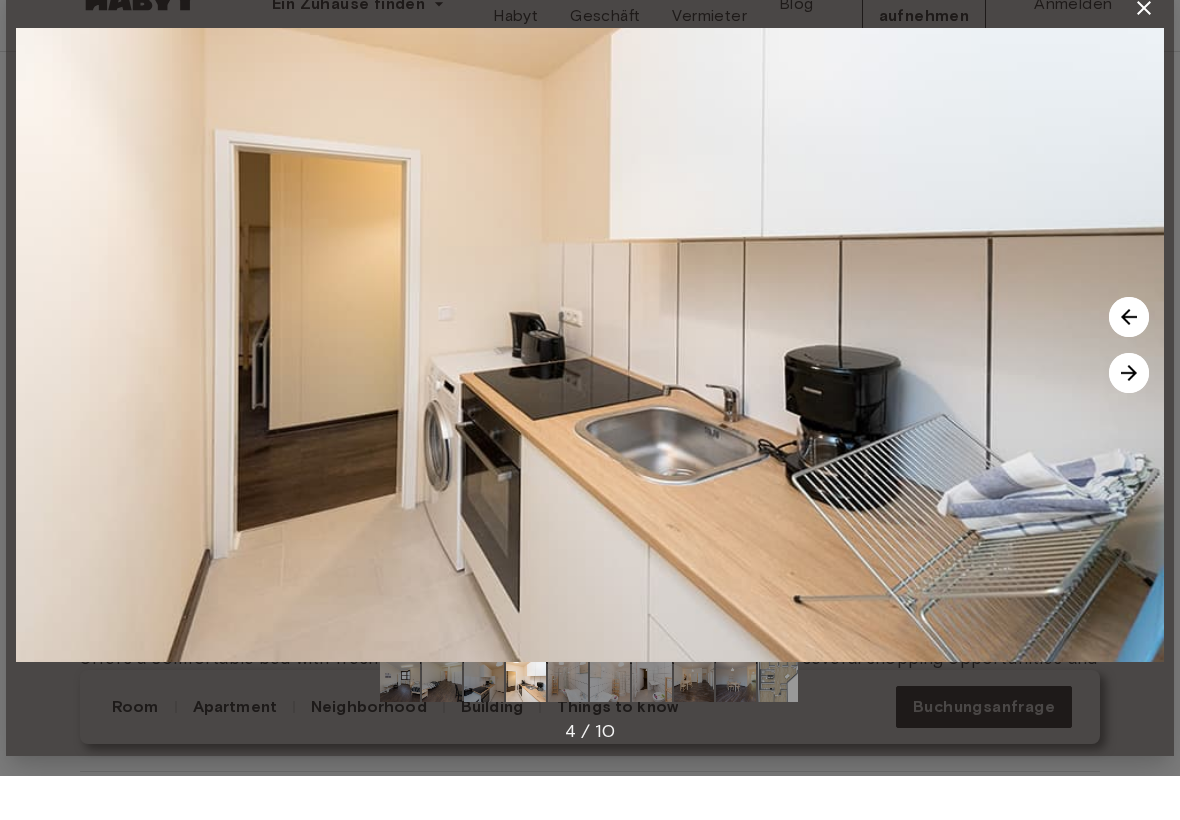 click at bounding box center [1129, 417] 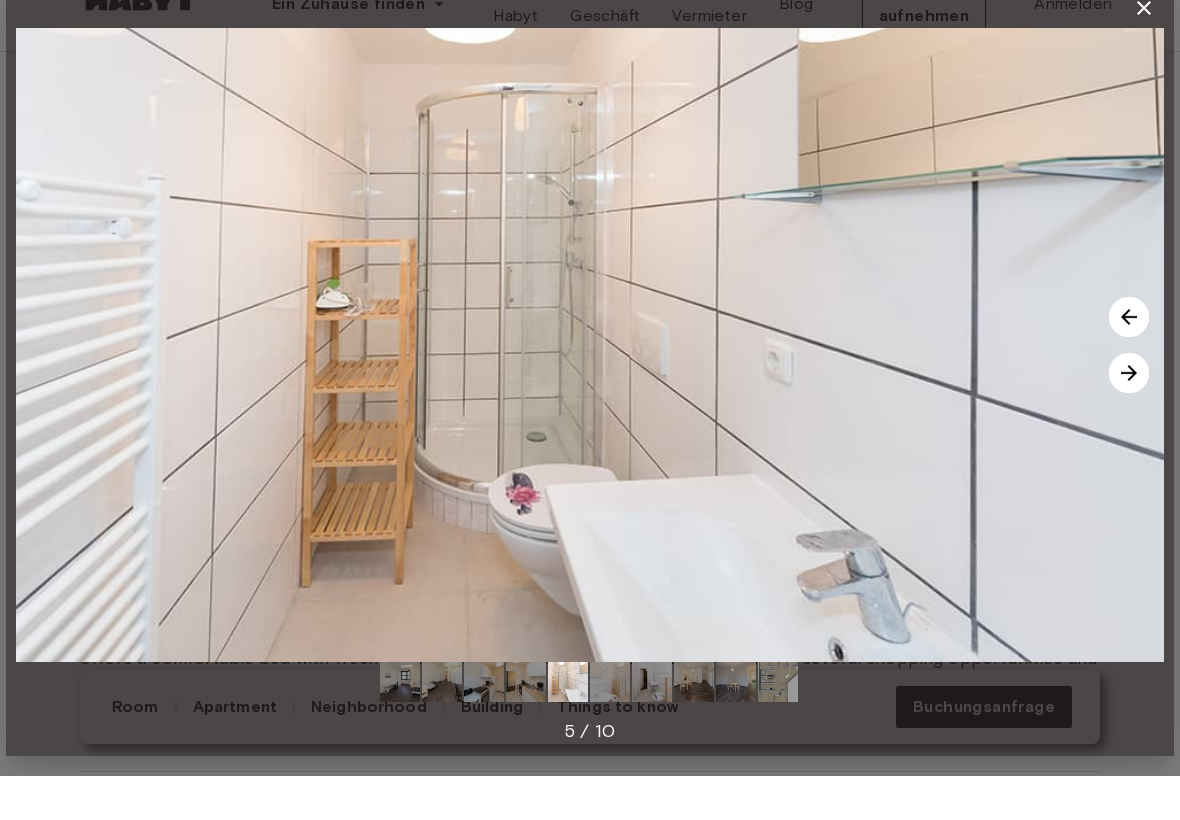 click at bounding box center [1129, 417] 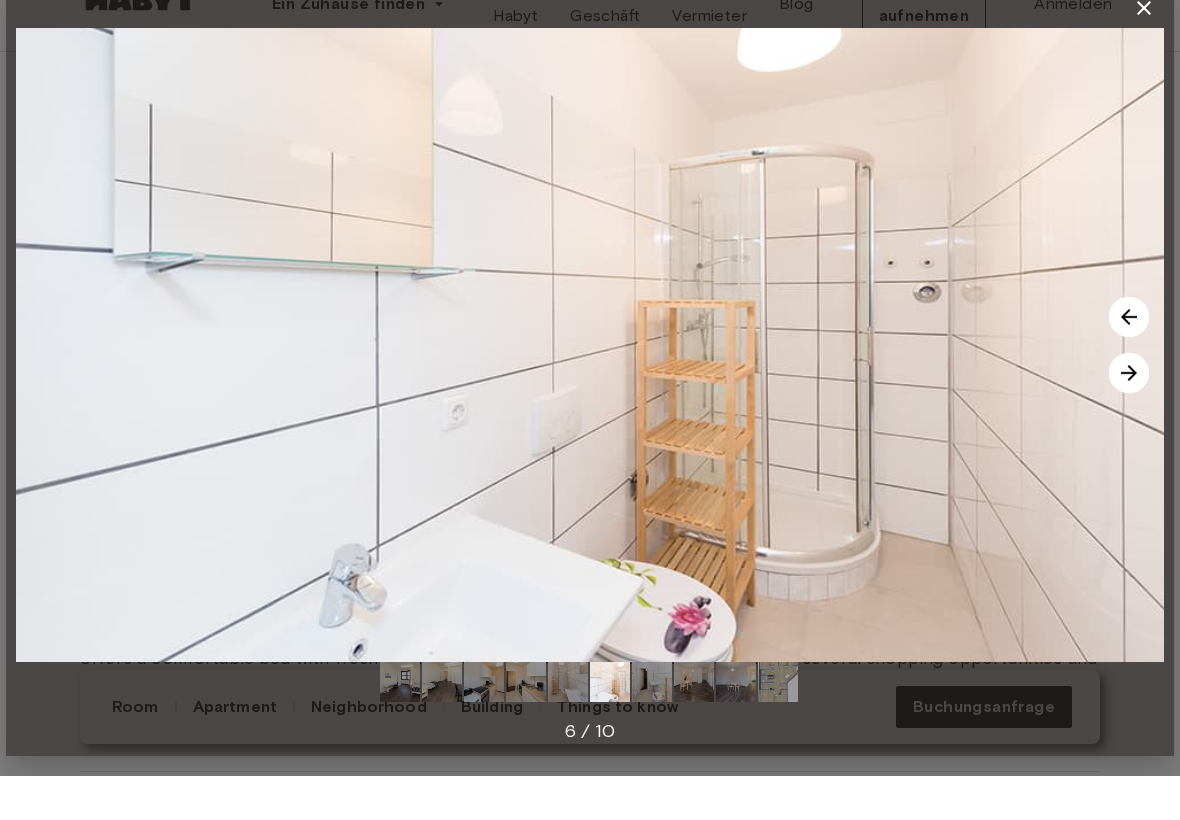 click at bounding box center (1129, 417) 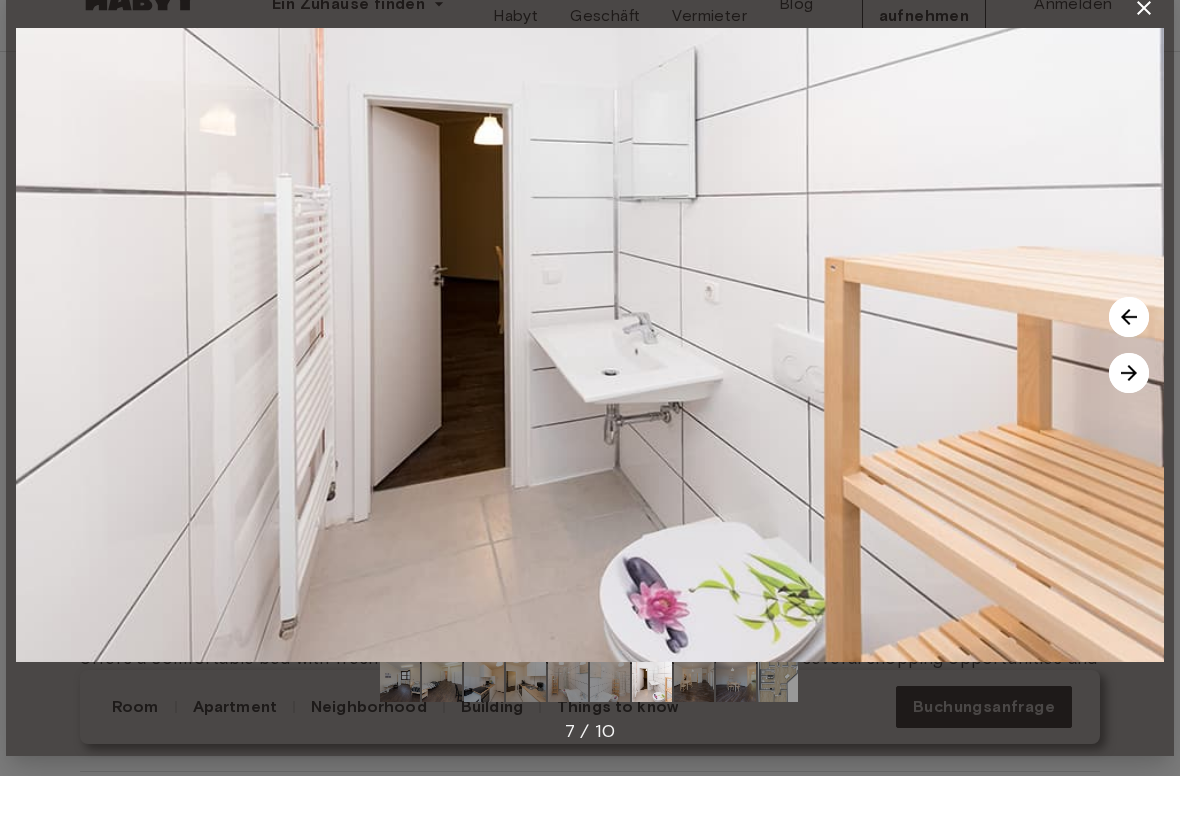 click at bounding box center (1129, 417) 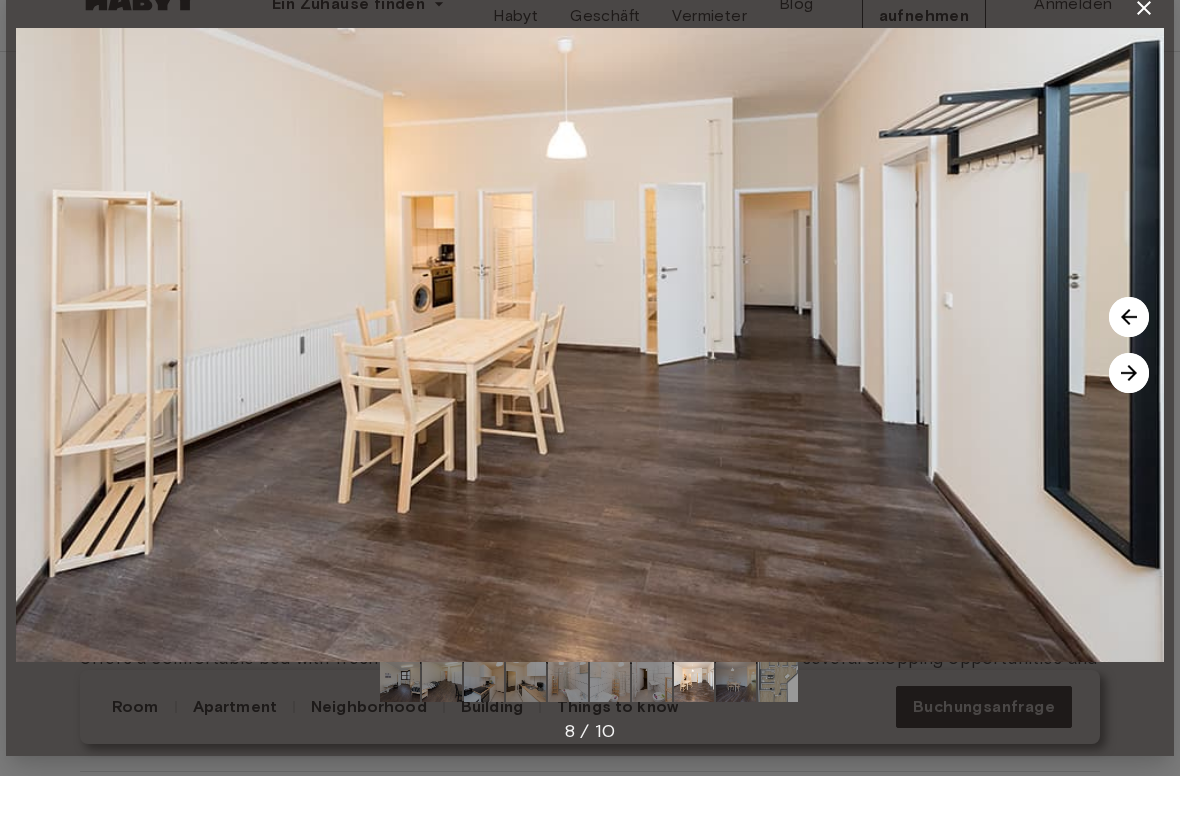 click 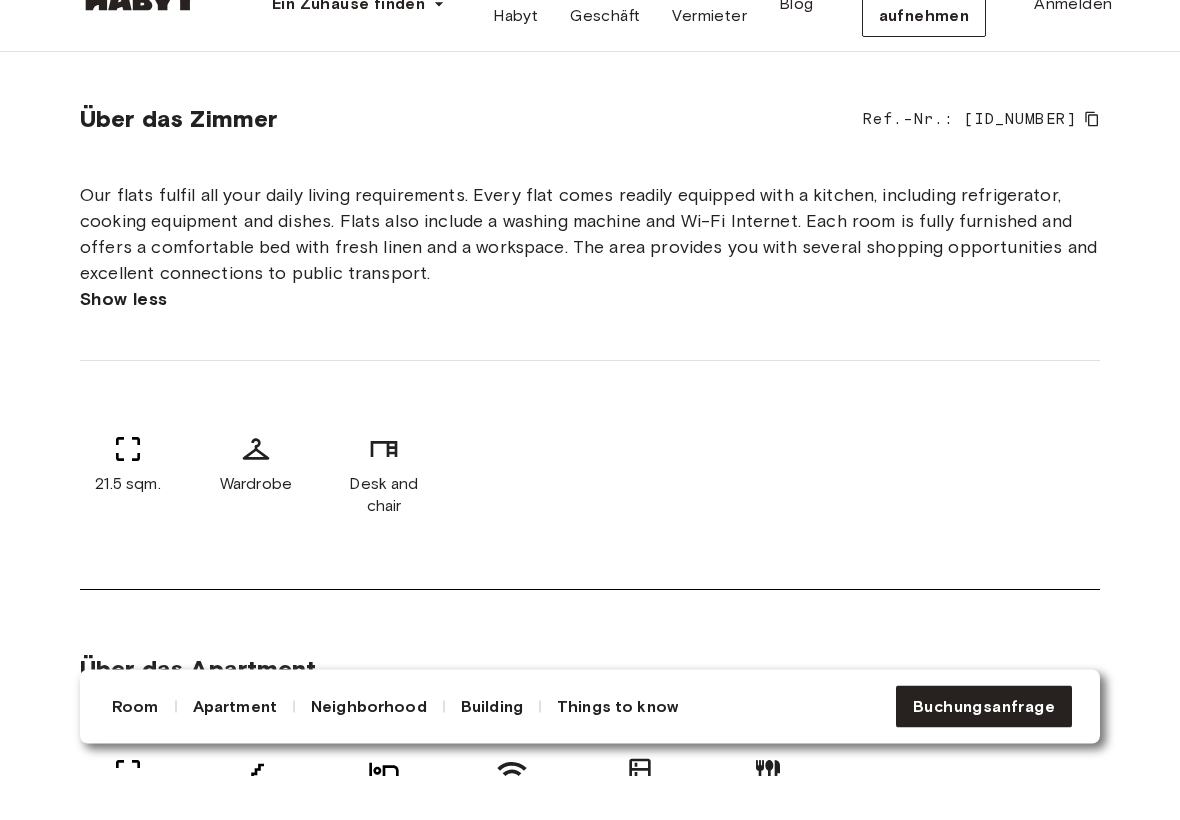 scroll, scrollTop: 794, scrollLeft: 0, axis: vertical 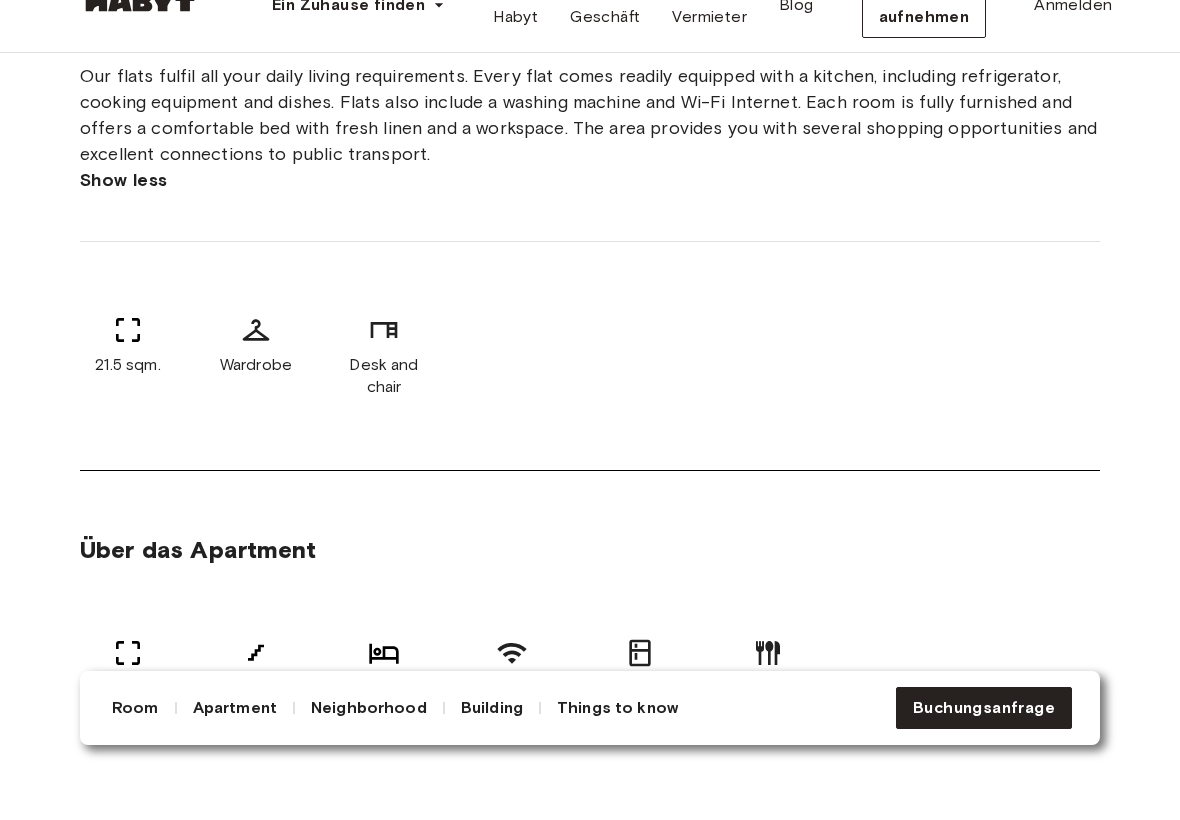 click on "Building" at bounding box center (492, 751) 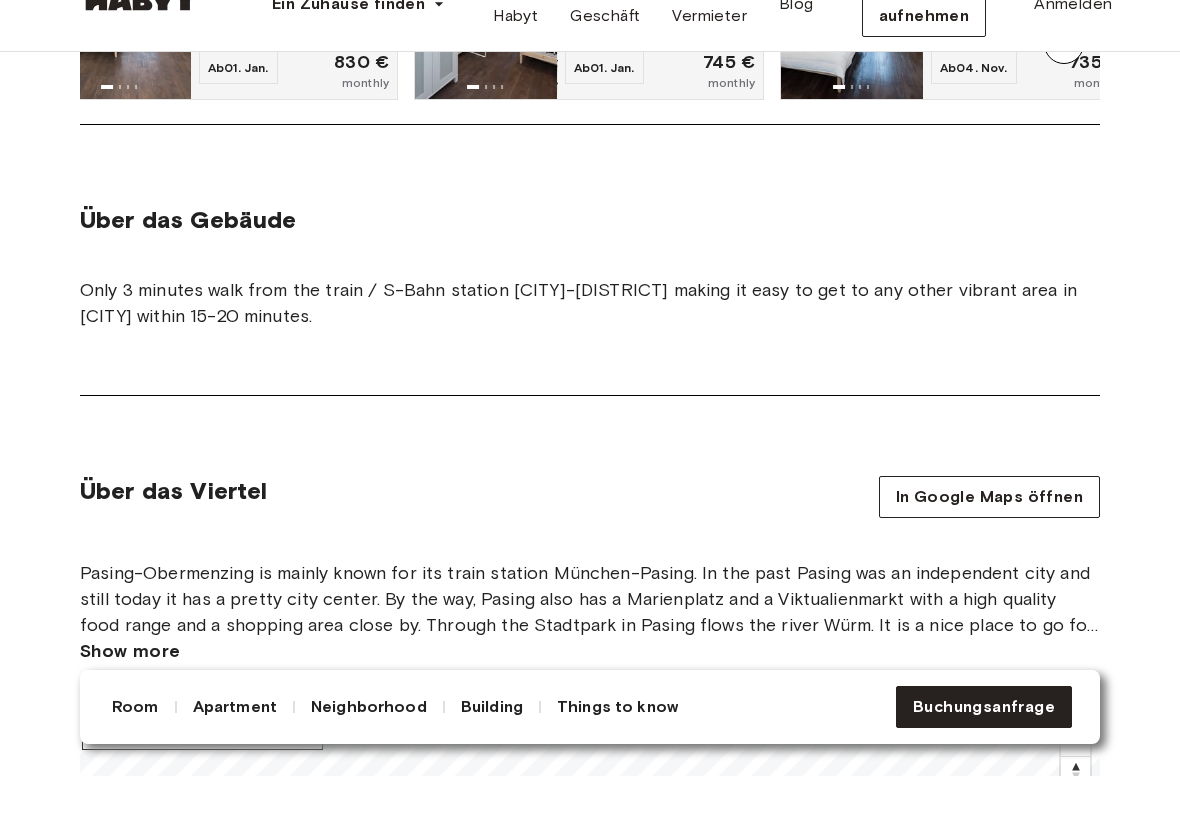 click on "Neighborhood" at bounding box center [369, 751] 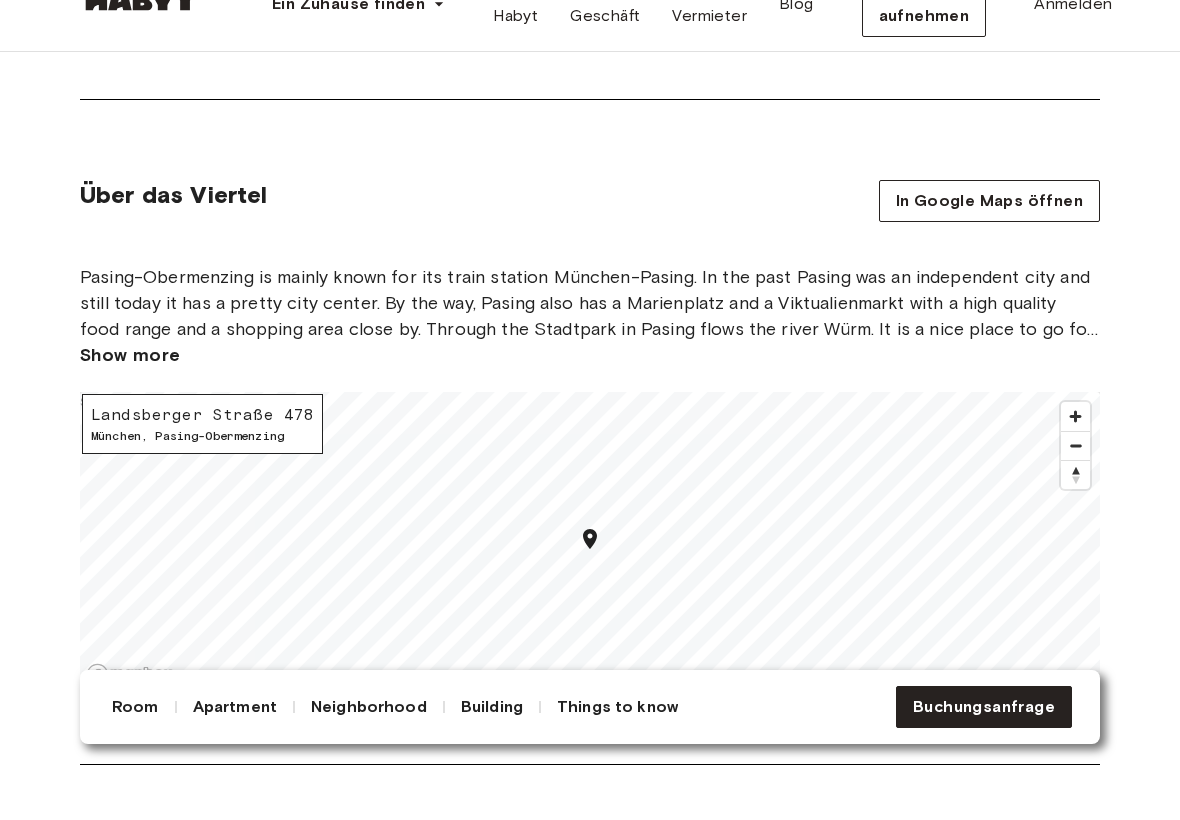 click on "Apartment" at bounding box center [235, 751] 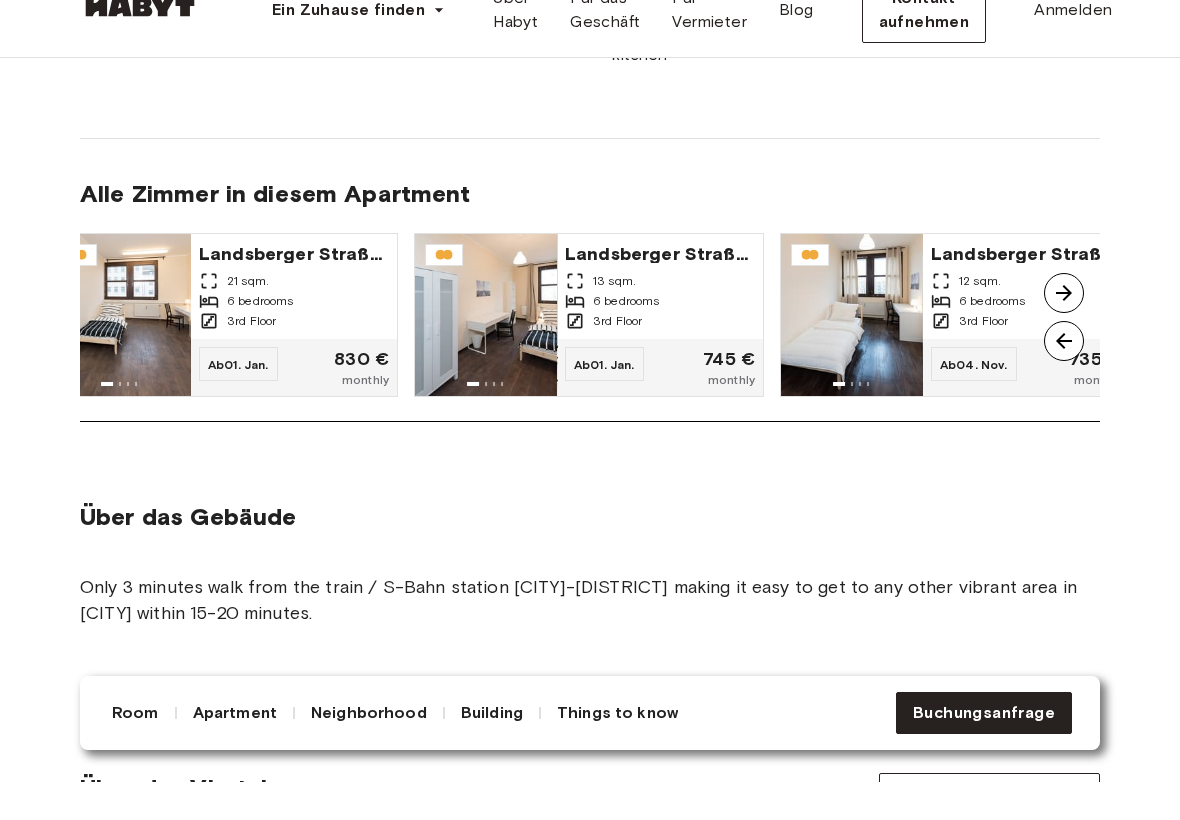 click on "Room" at bounding box center [135, 751] 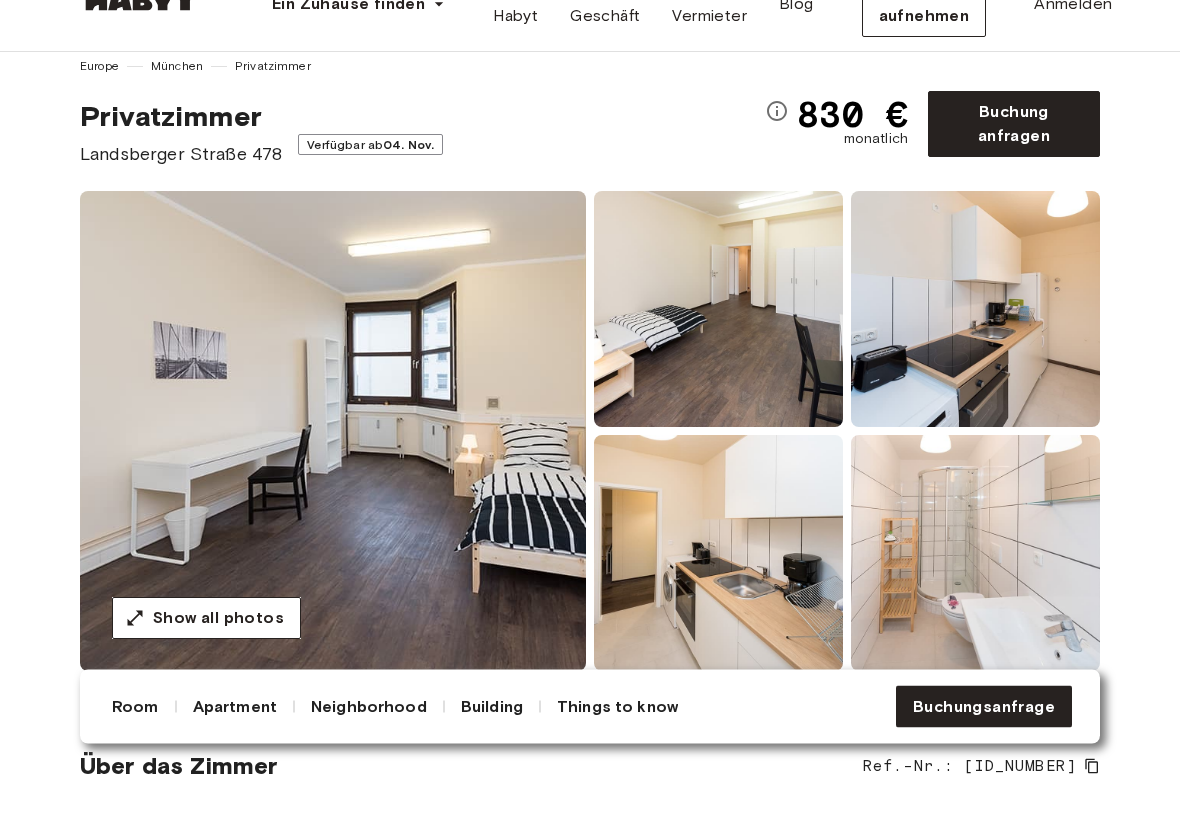 scroll, scrollTop: 27, scrollLeft: 0, axis: vertical 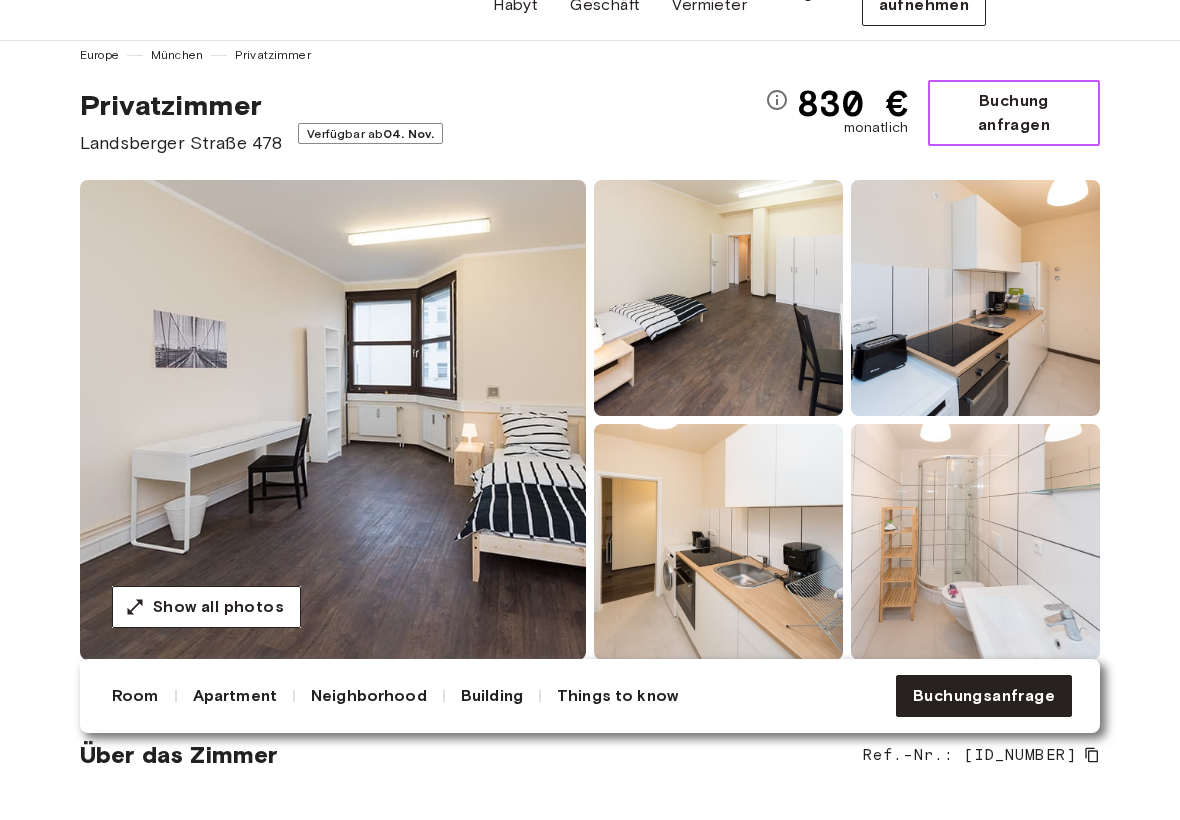click on "Buchung anfragen" at bounding box center (1014, 168) 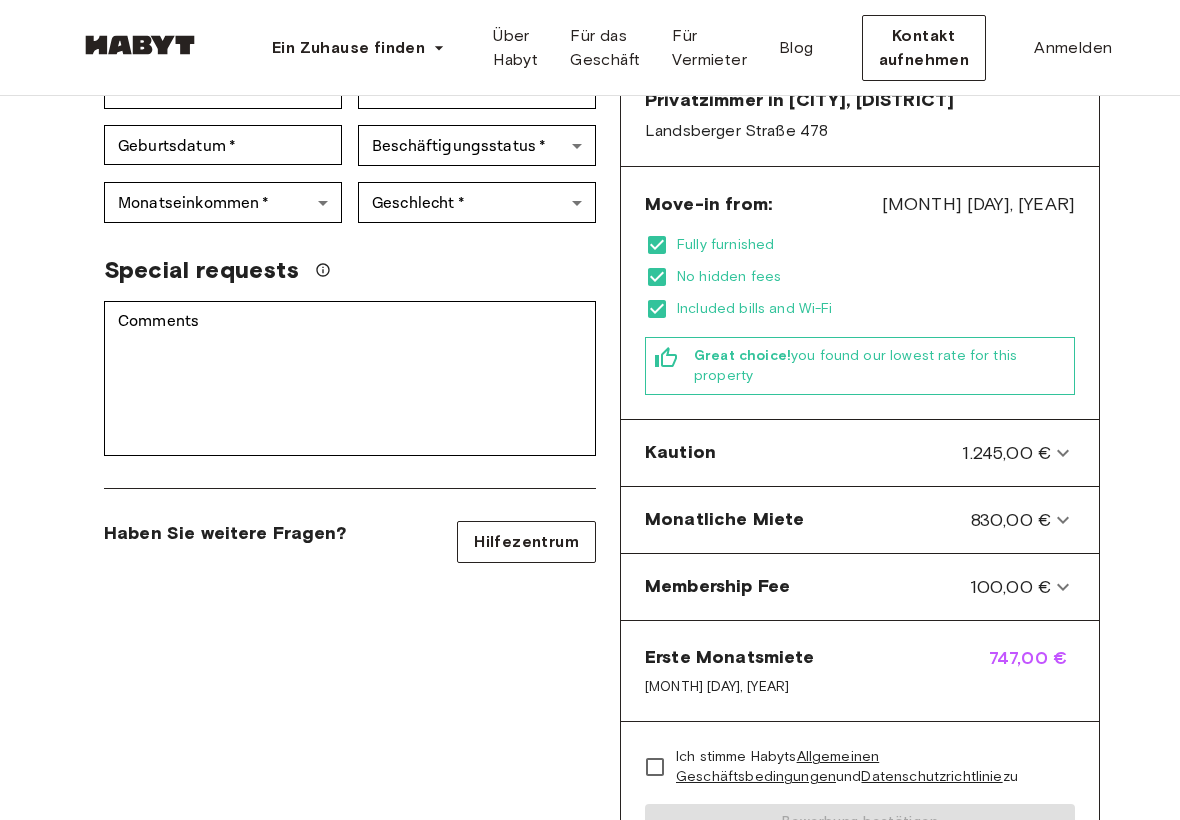 scroll, scrollTop: 0, scrollLeft: 0, axis: both 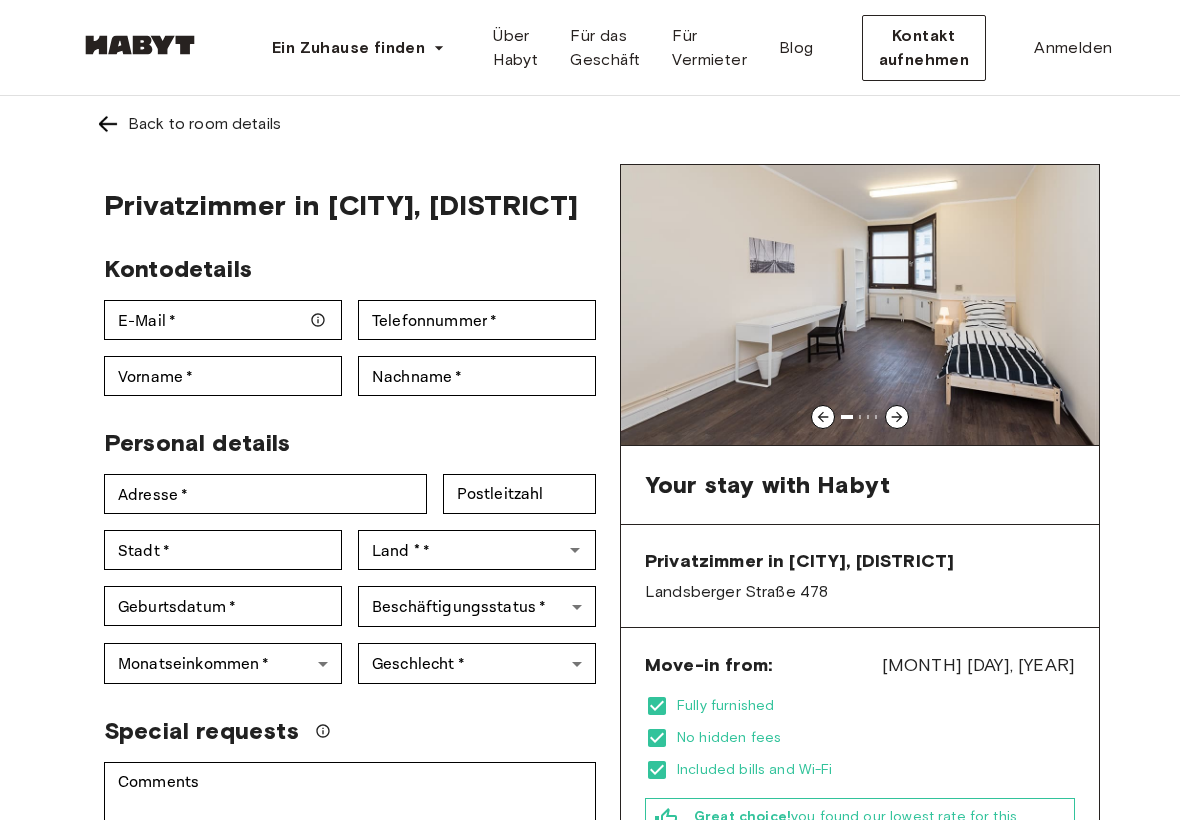 click 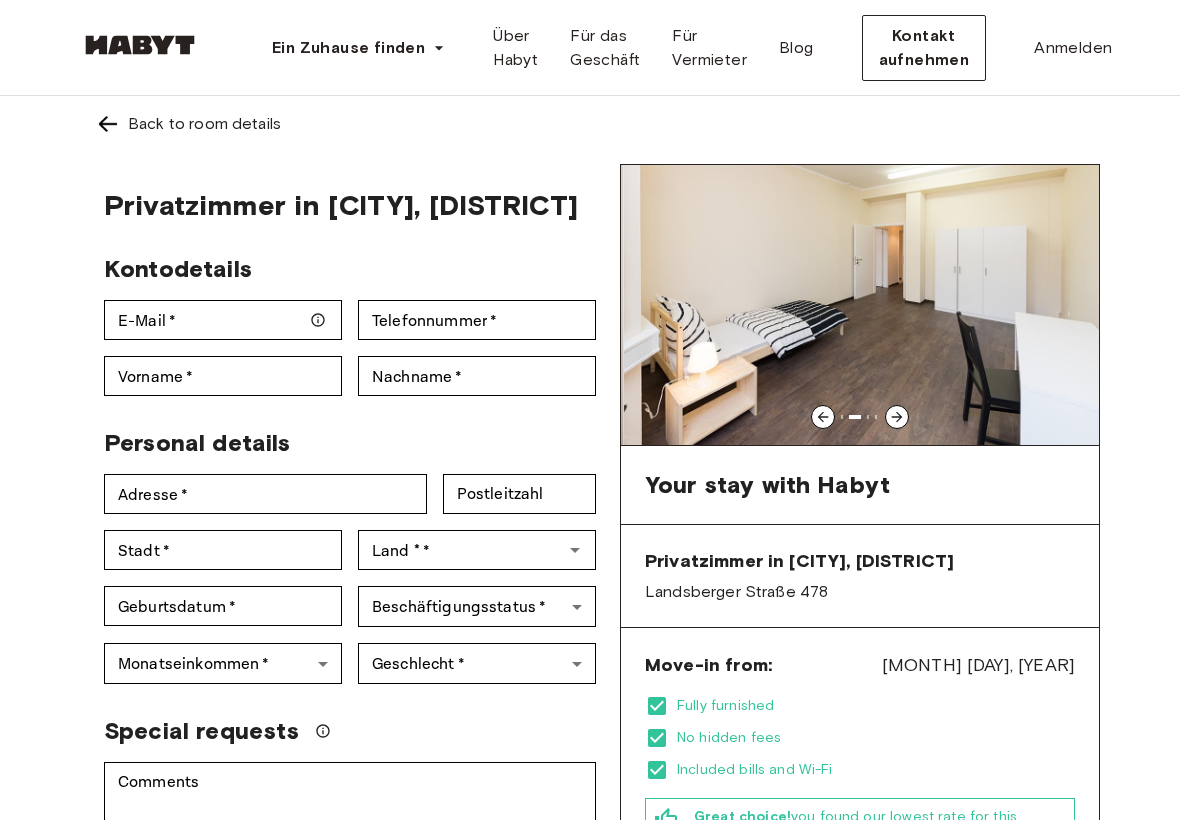 click 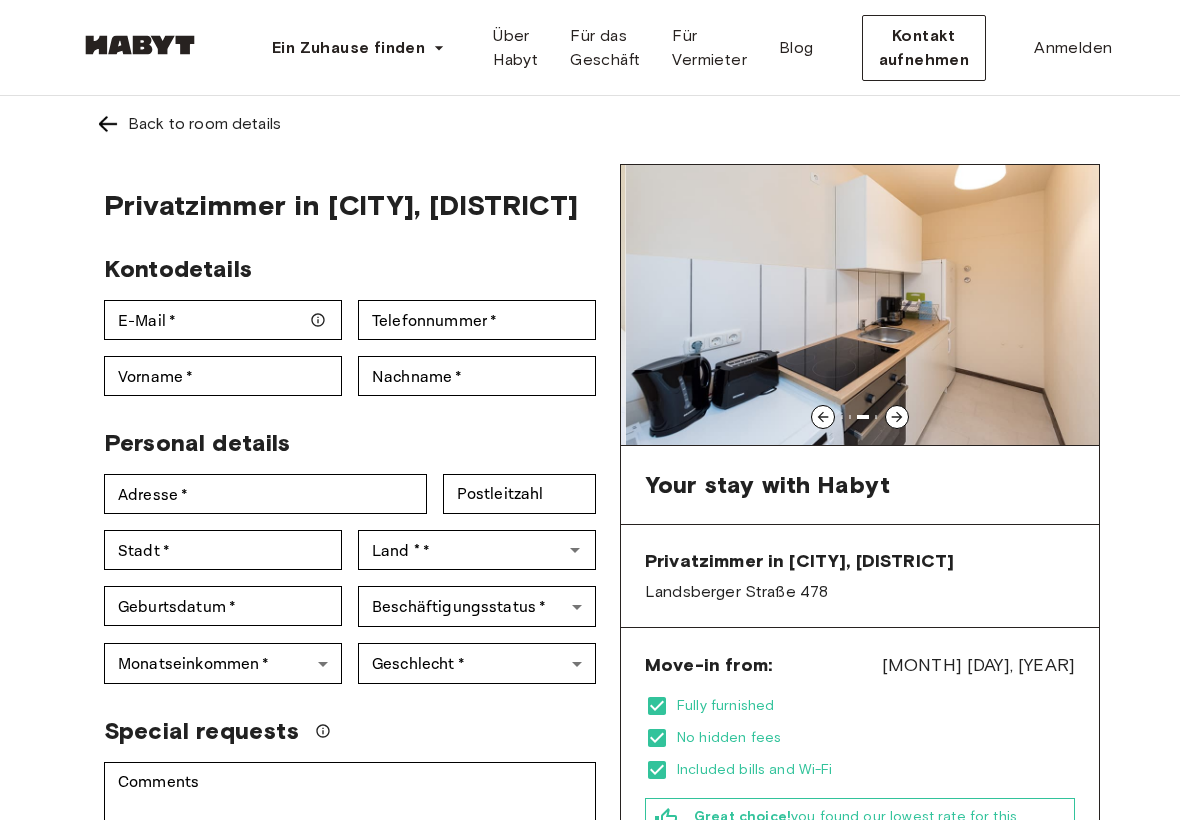 click 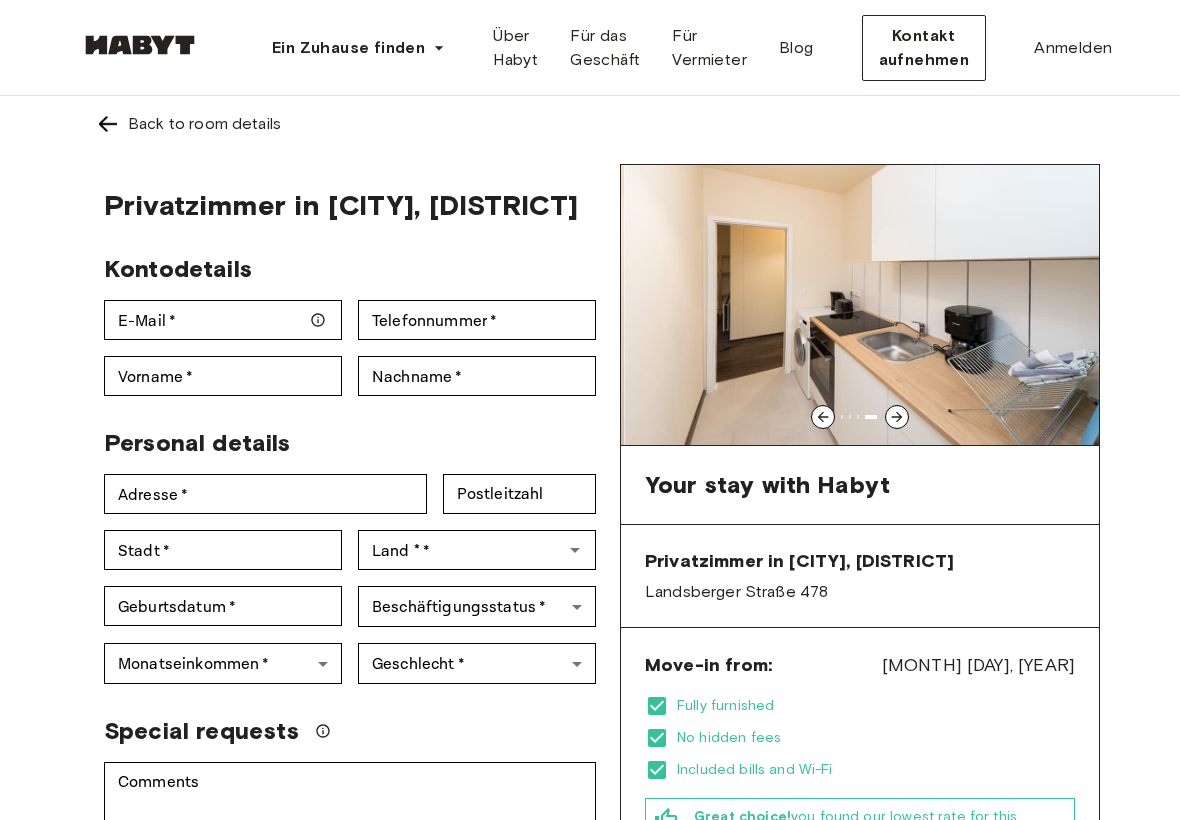 click at bounding box center (863, 305) 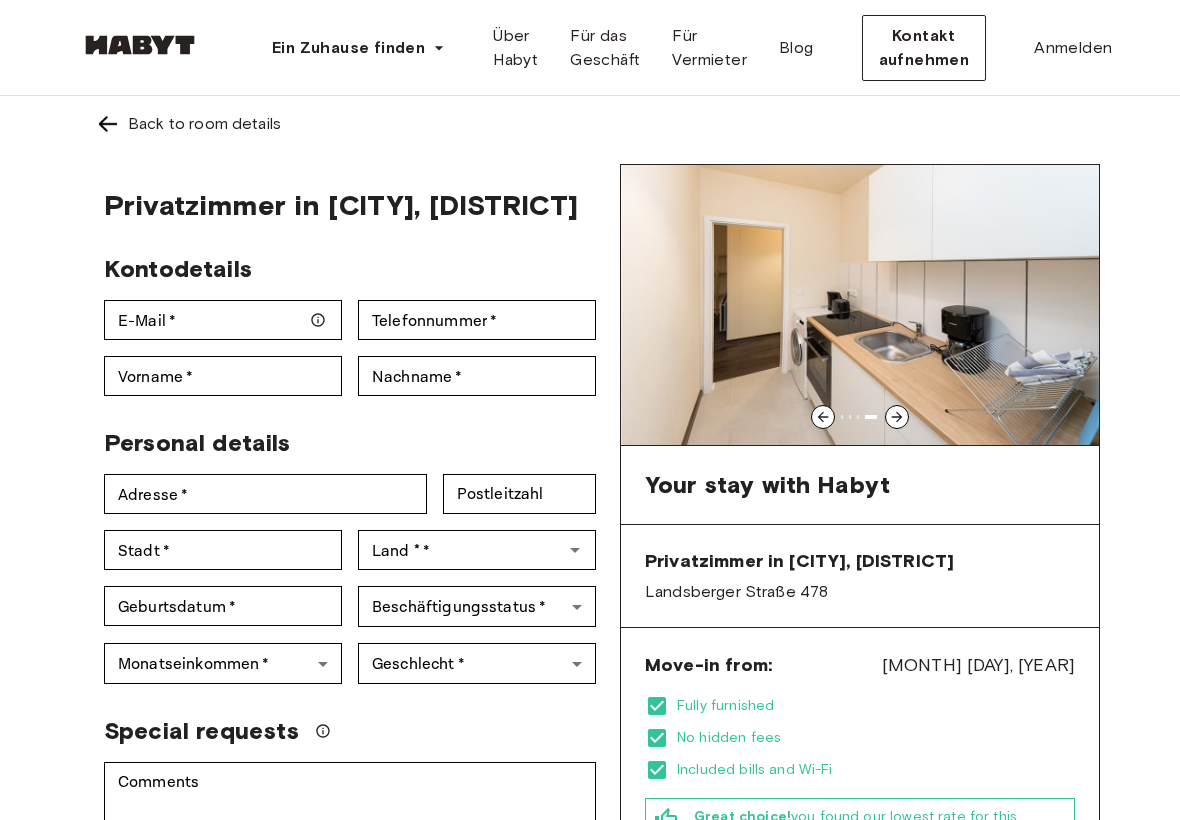 click at bounding box center [860, 305] 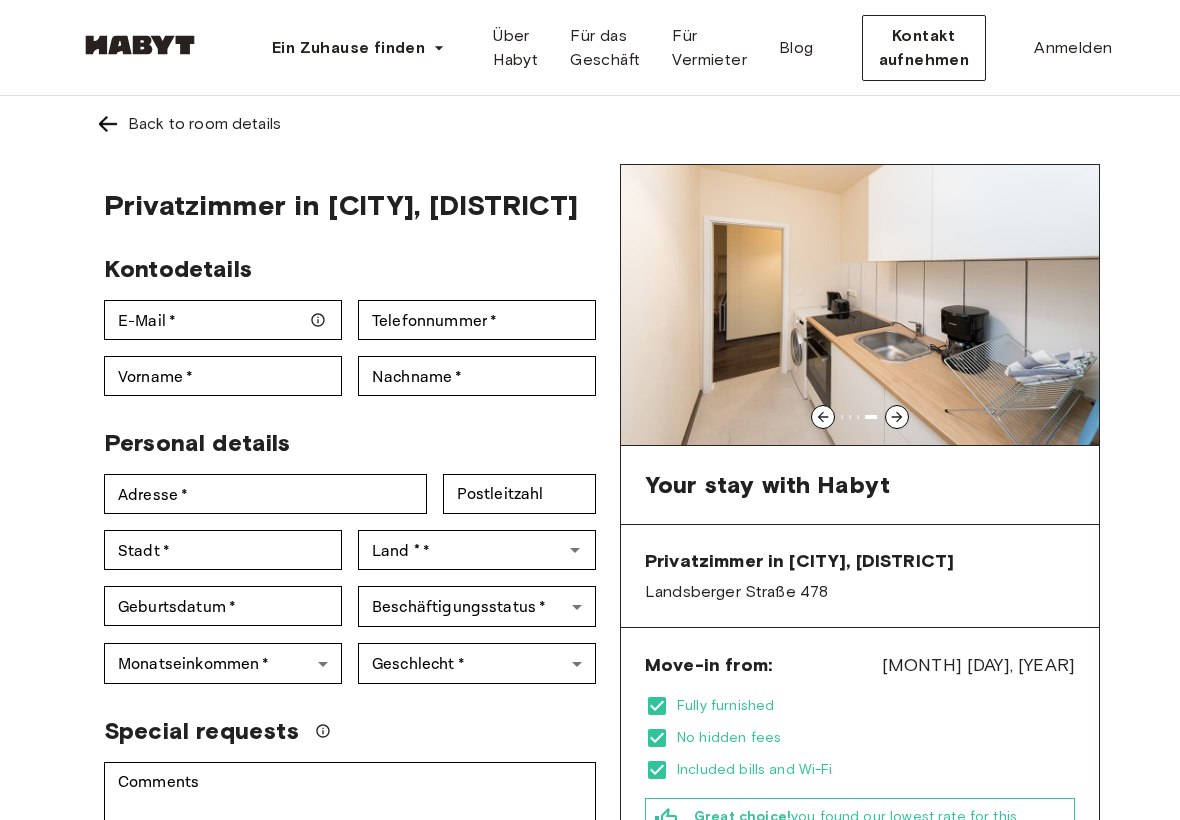 click 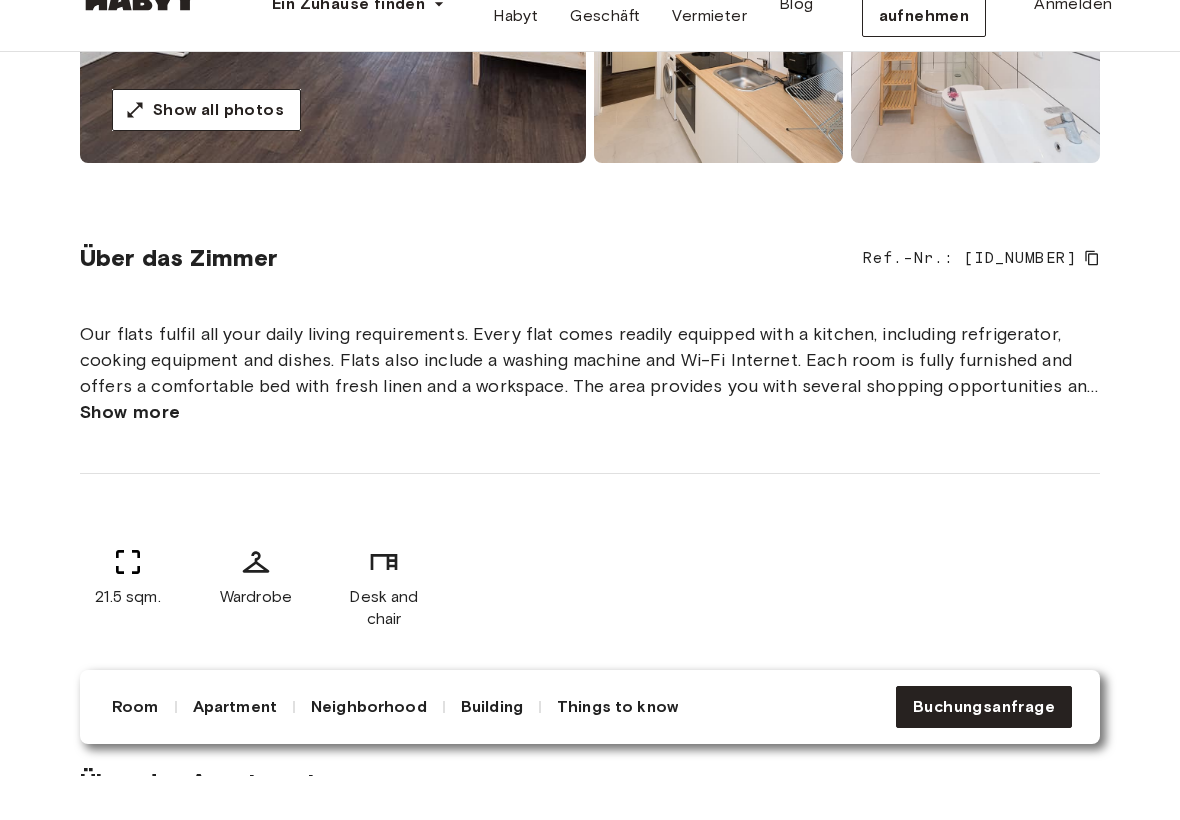 scroll, scrollTop: 593, scrollLeft: 0, axis: vertical 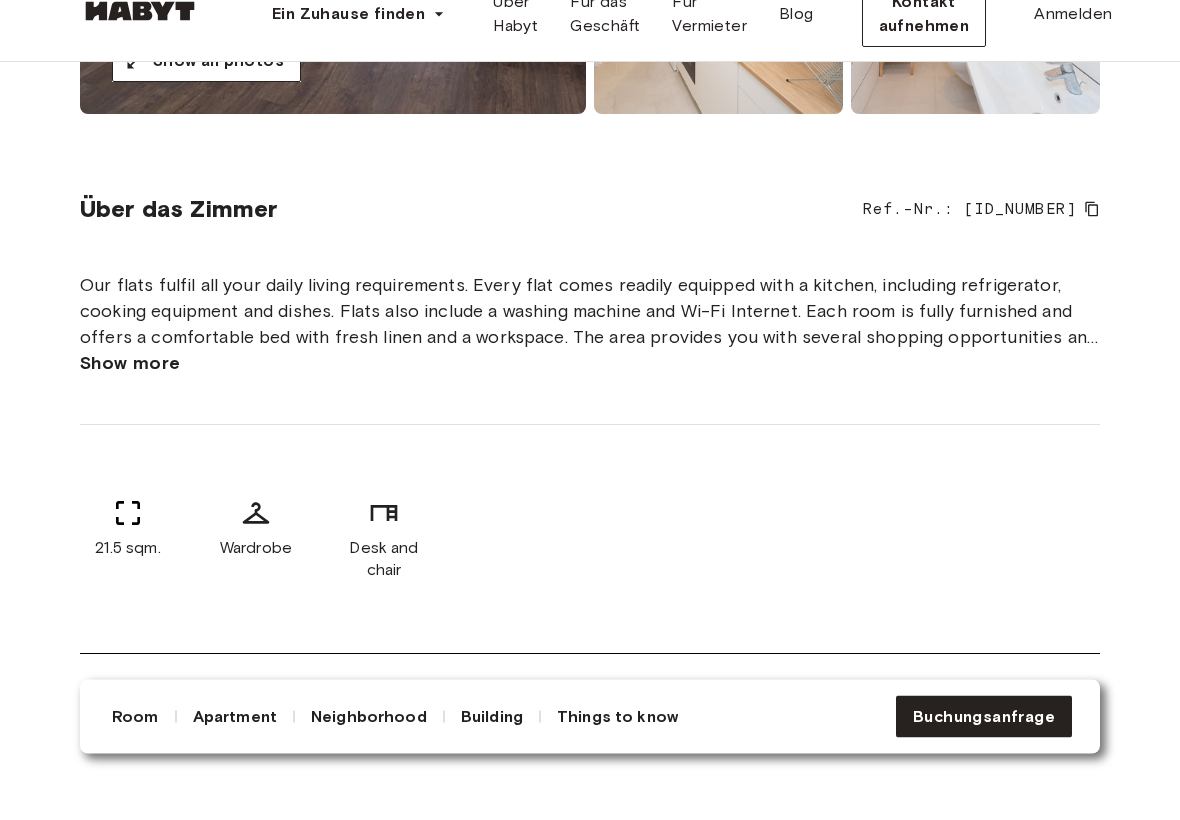 click on "Show more" at bounding box center (130, 398) 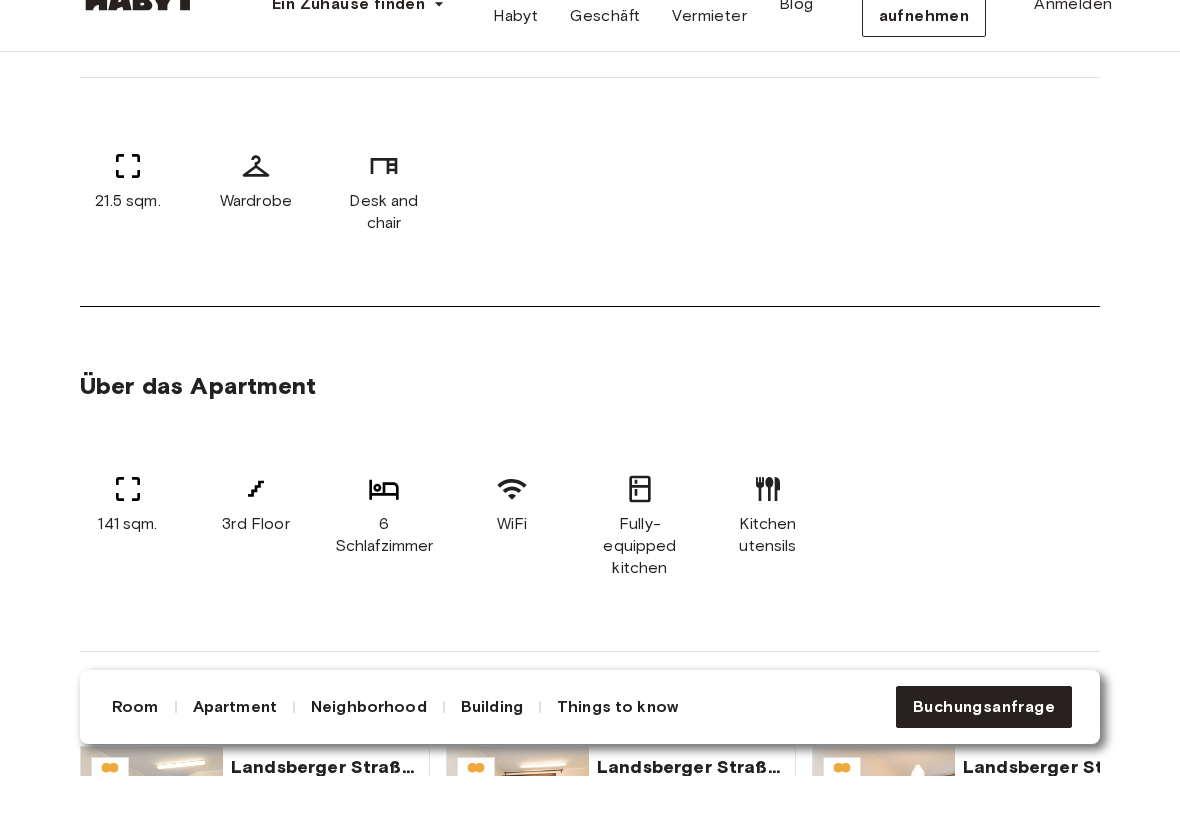 scroll, scrollTop: 1158, scrollLeft: 0, axis: vertical 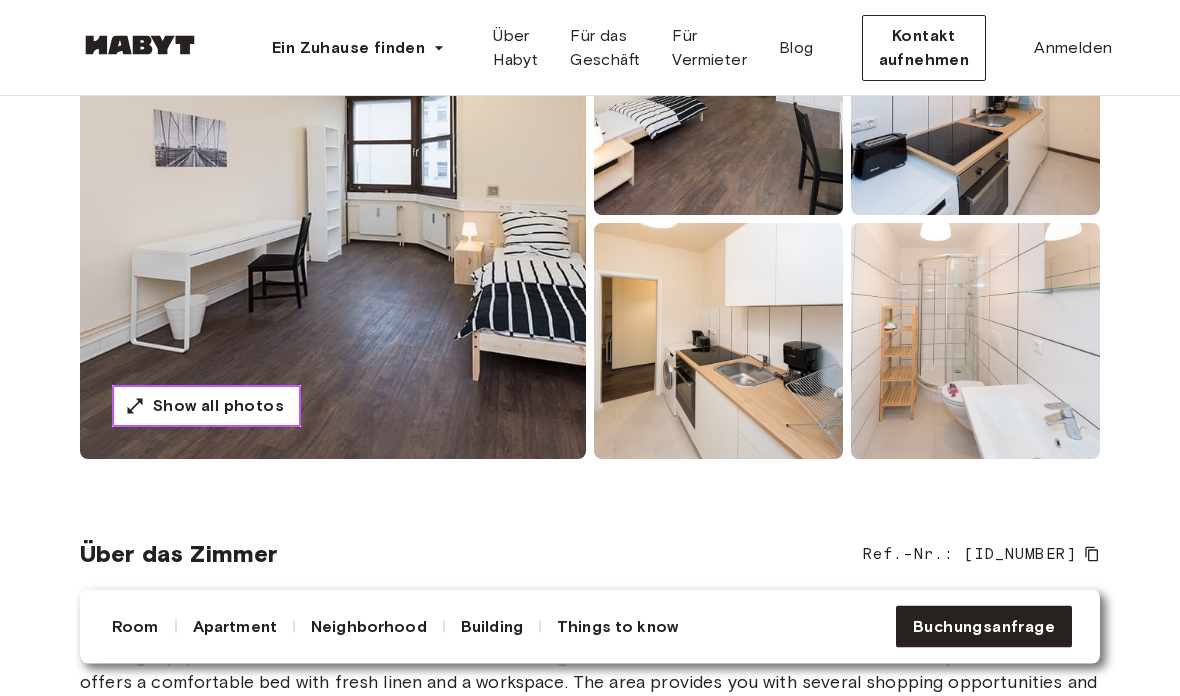 click 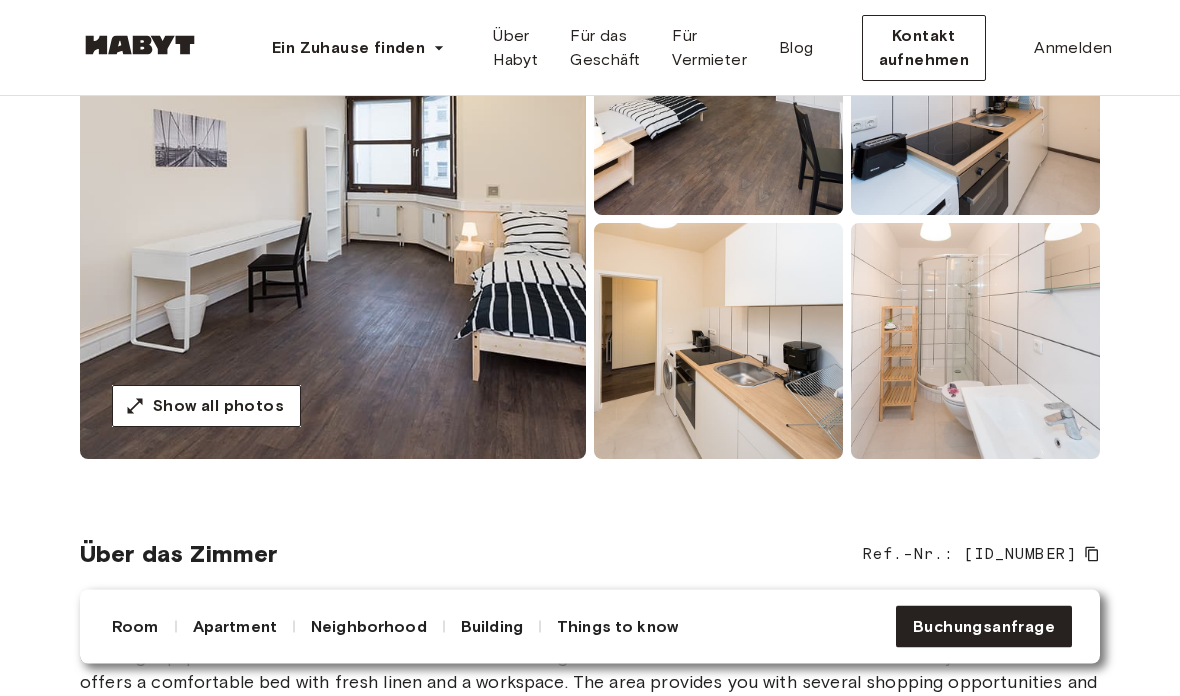 scroll, scrollTop: 283, scrollLeft: 0, axis: vertical 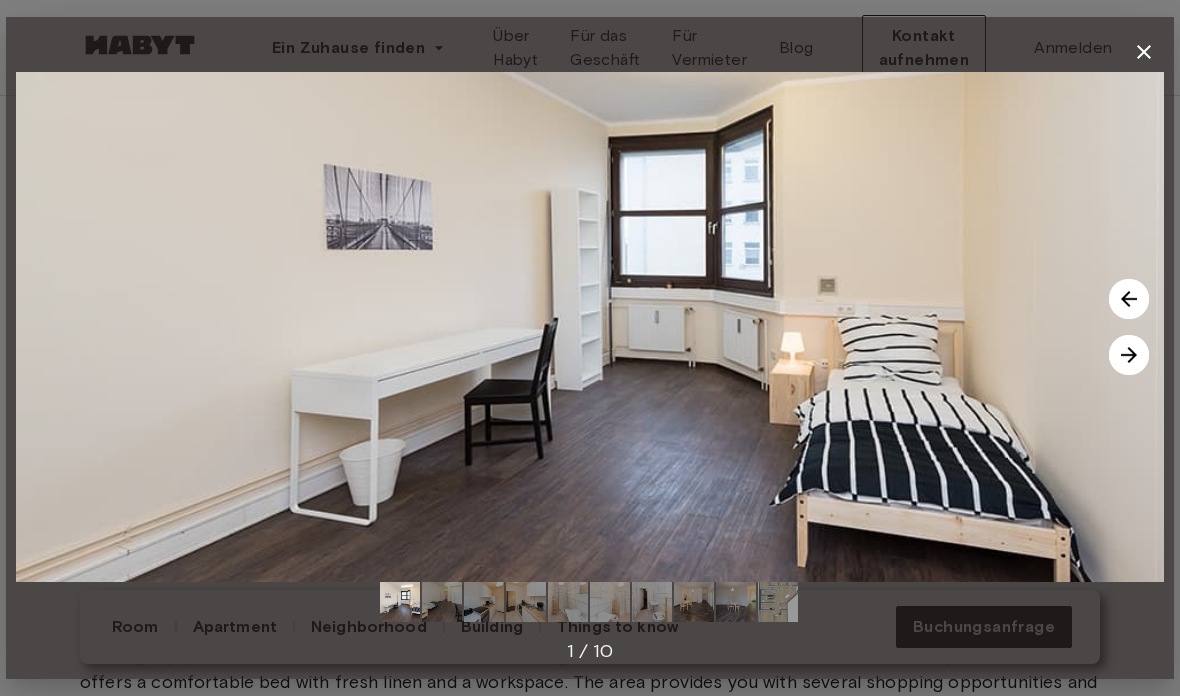 click at bounding box center (1129, 355) 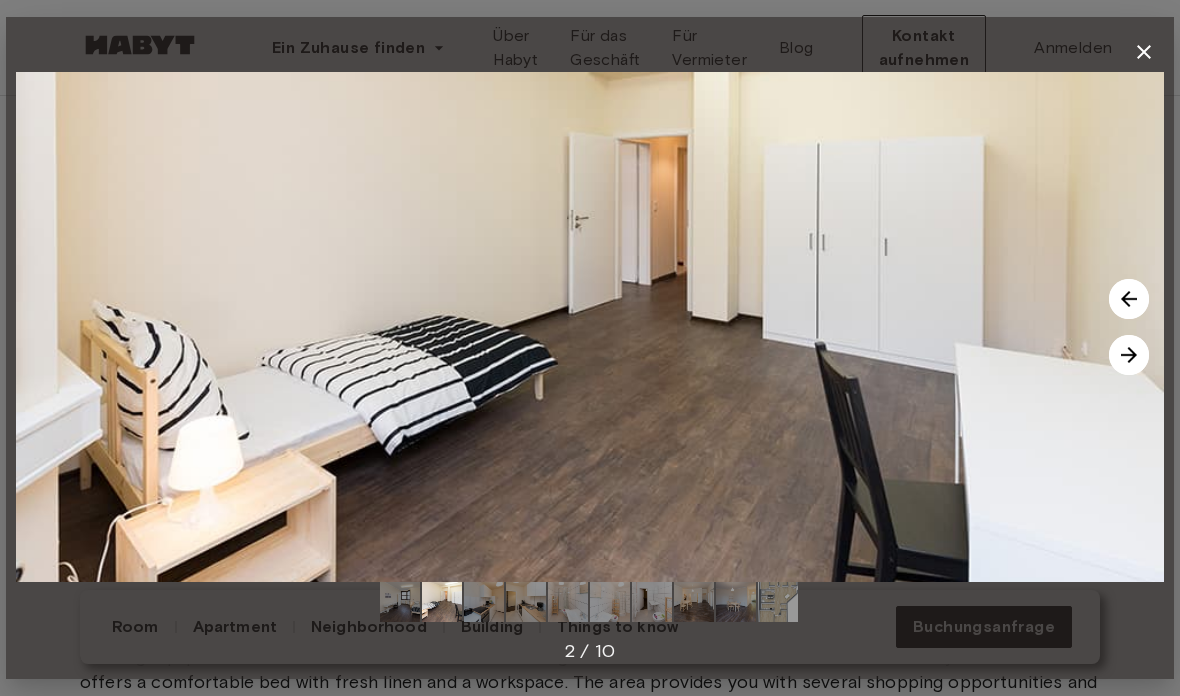 click at bounding box center (1129, 355) 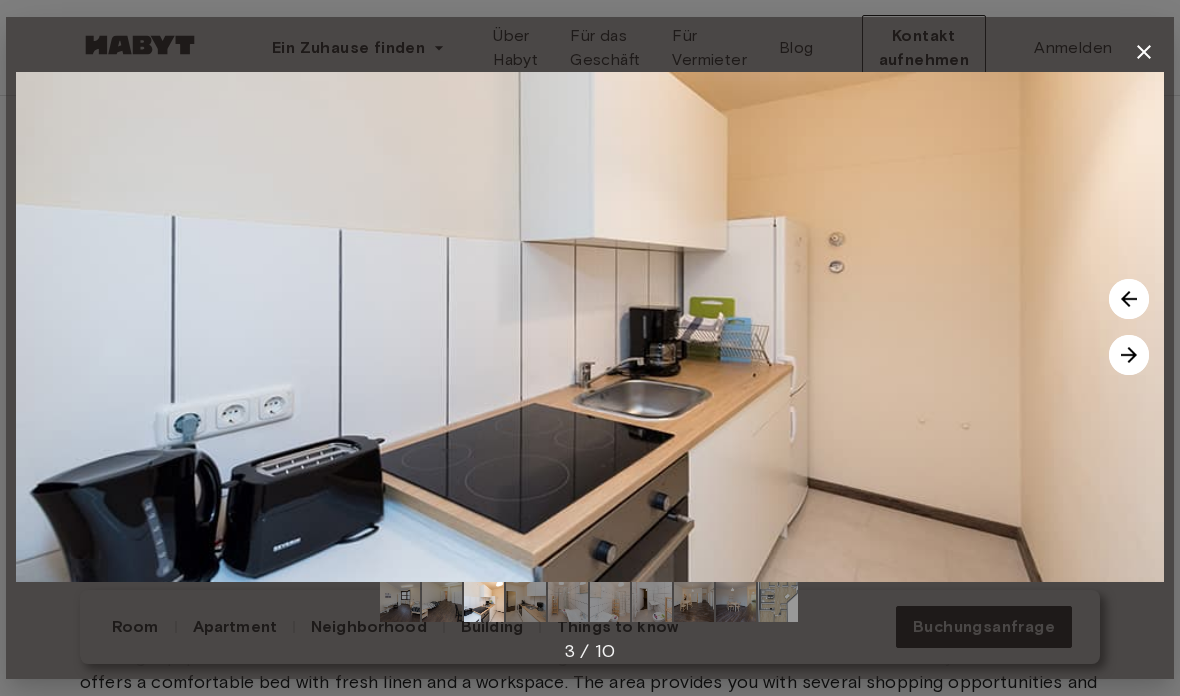 click at bounding box center [1129, 355] 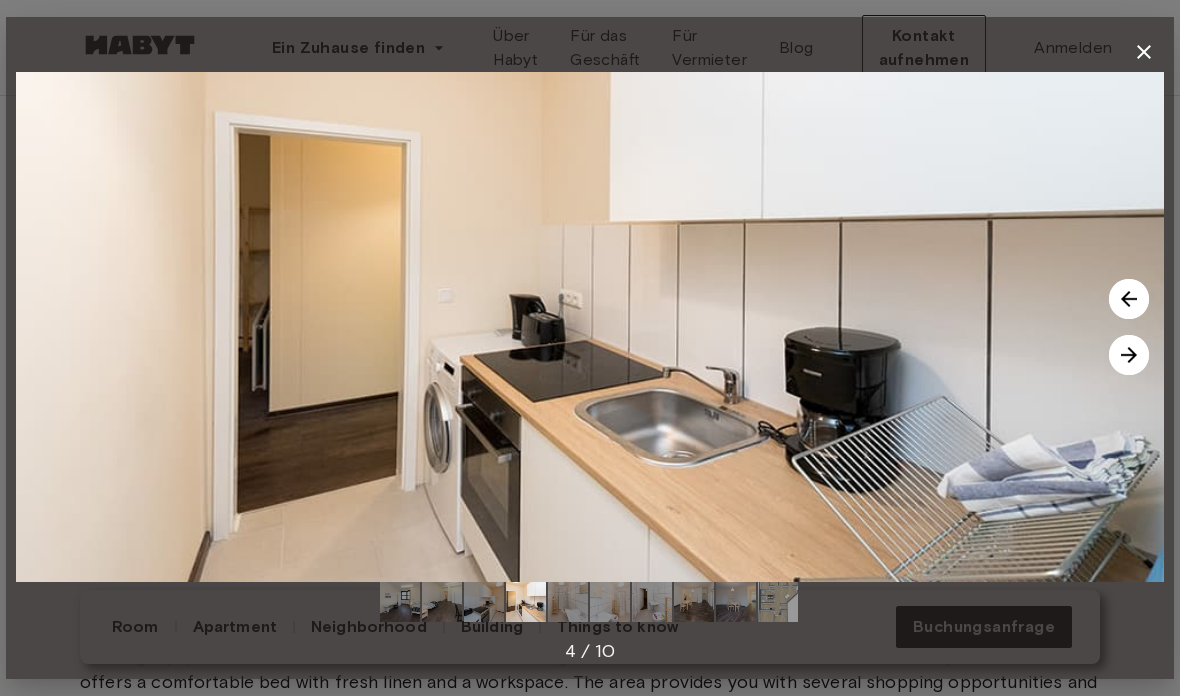 click at bounding box center [1129, 355] 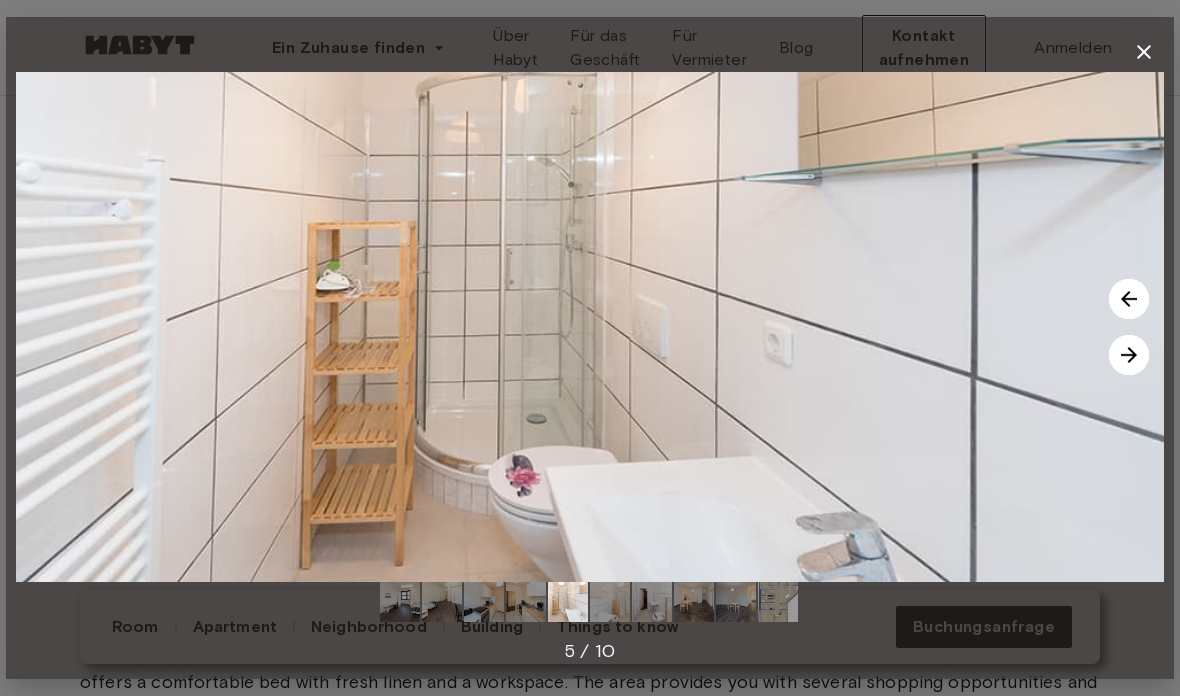 click at bounding box center [1129, 355] 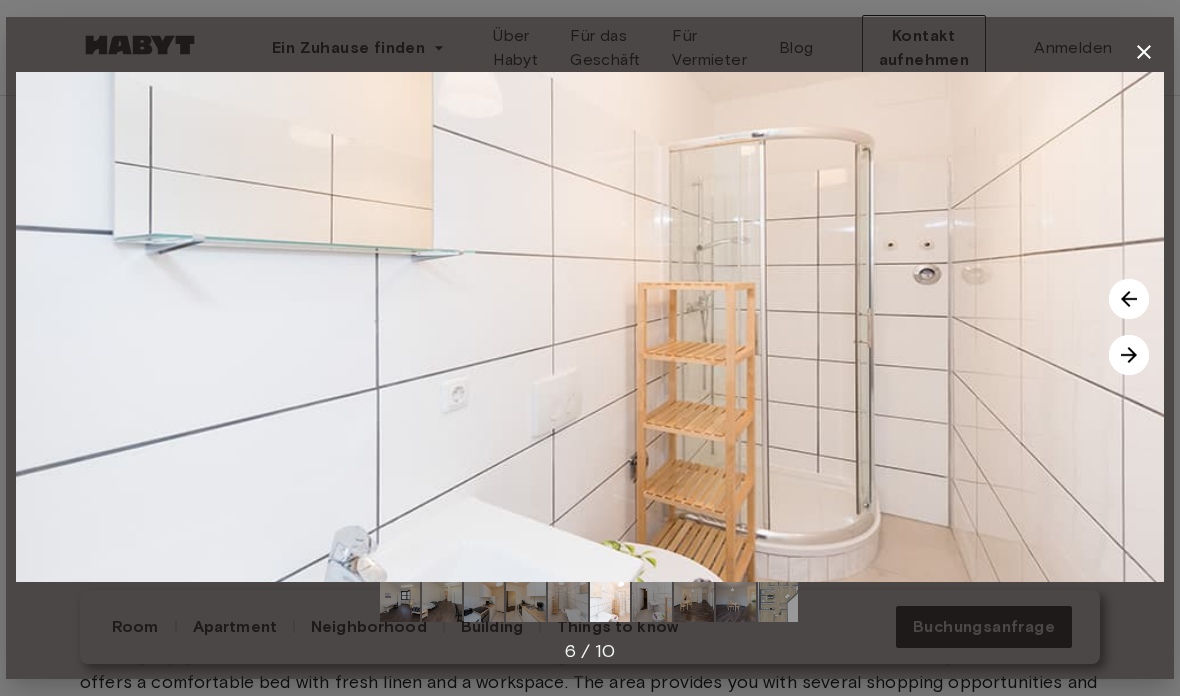 click at bounding box center [1129, 355] 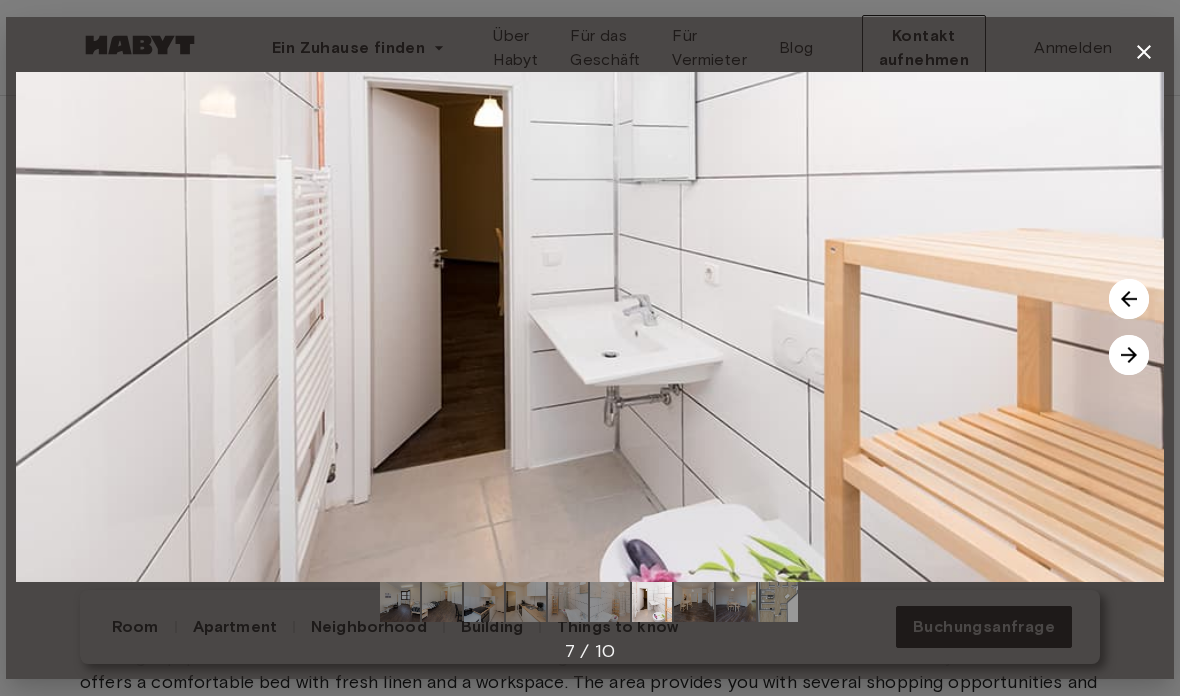 click at bounding box center [1129, 355] 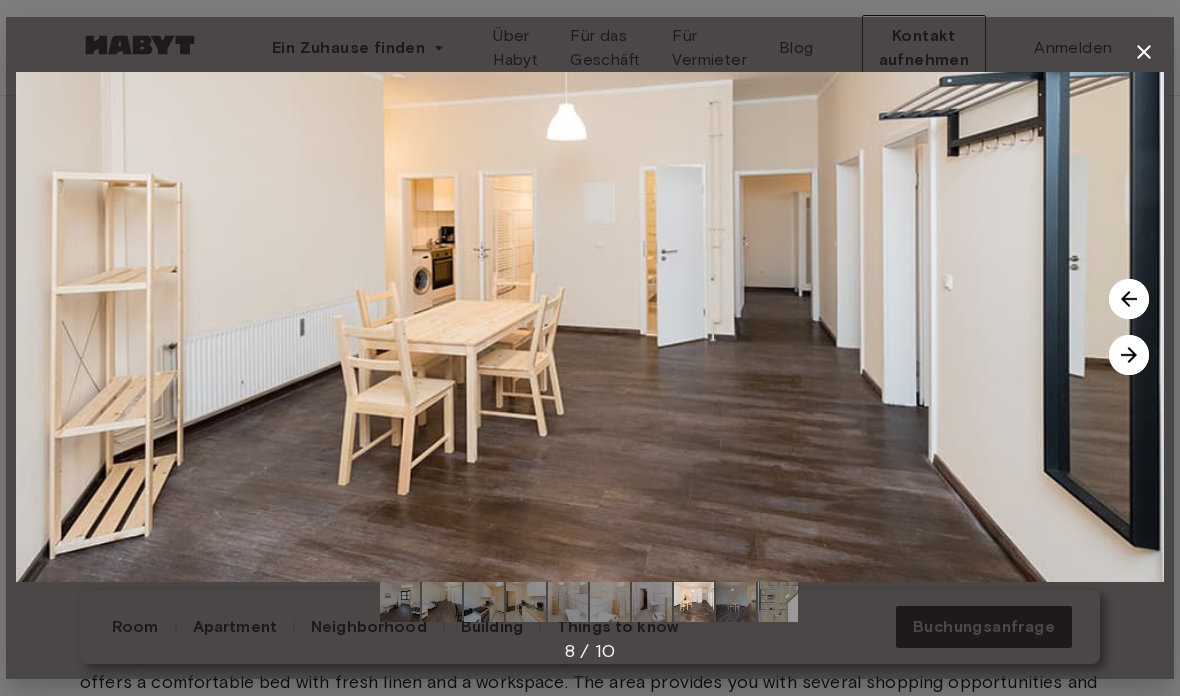 click at bounding box center (1129, 355) 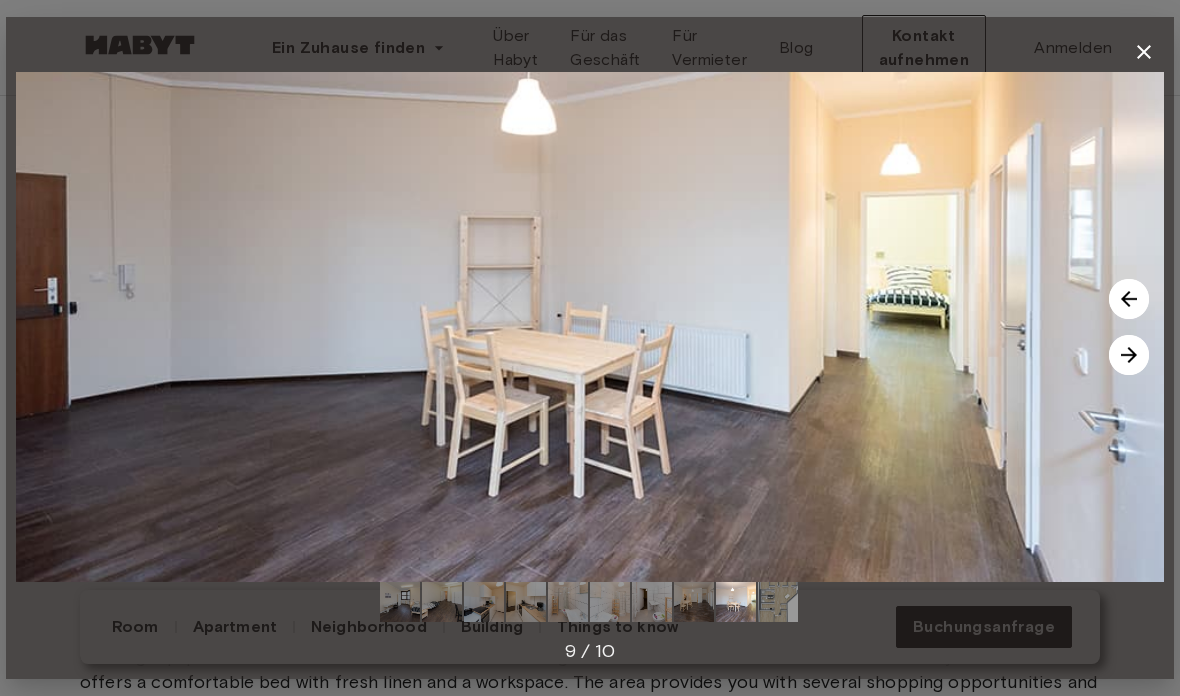 click at bounding box center (1129, 299) 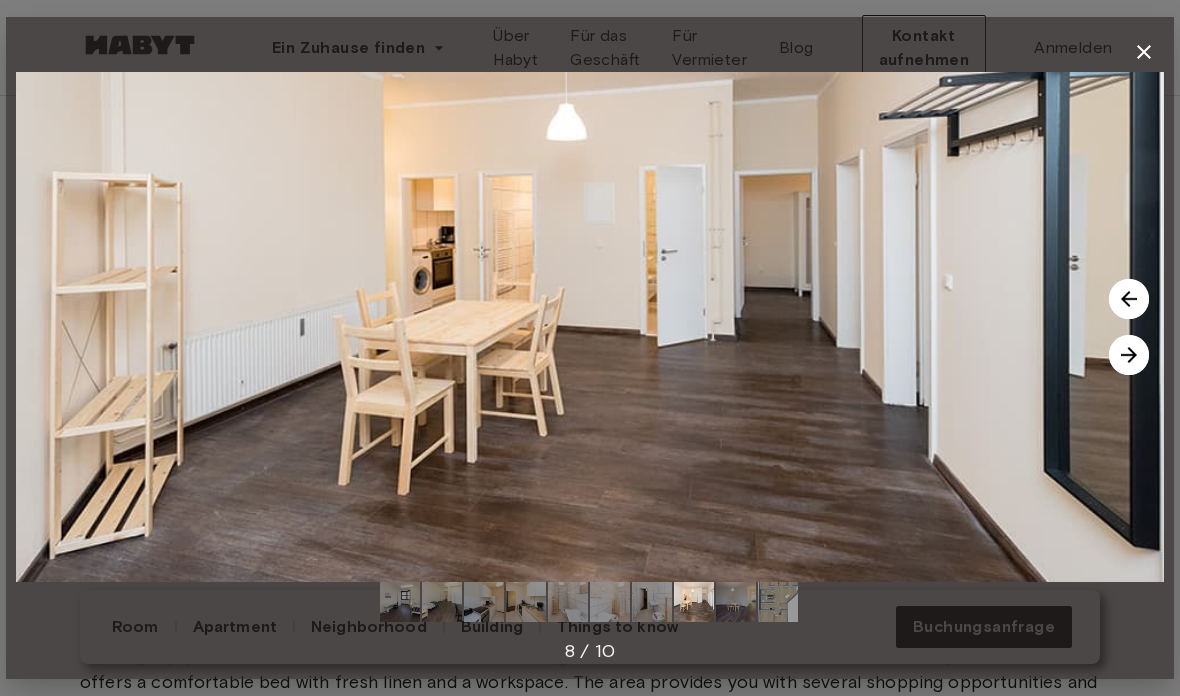 click at bounding box center (1129, 299) 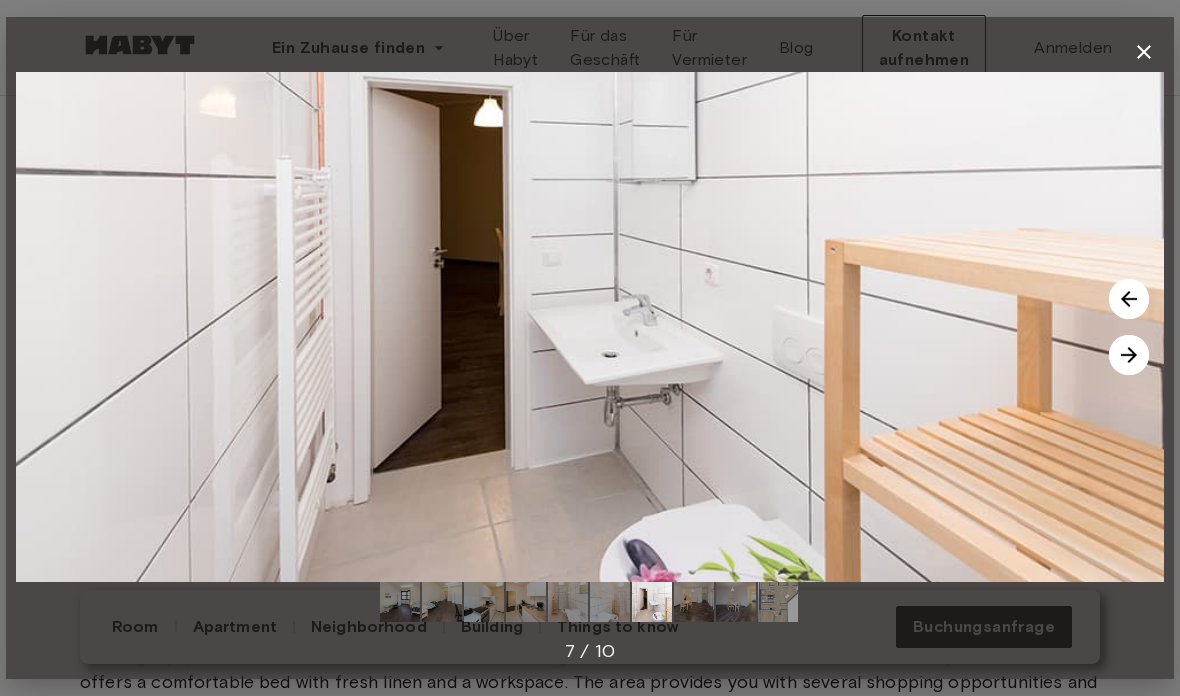 click at bounding box center [1129, 355] 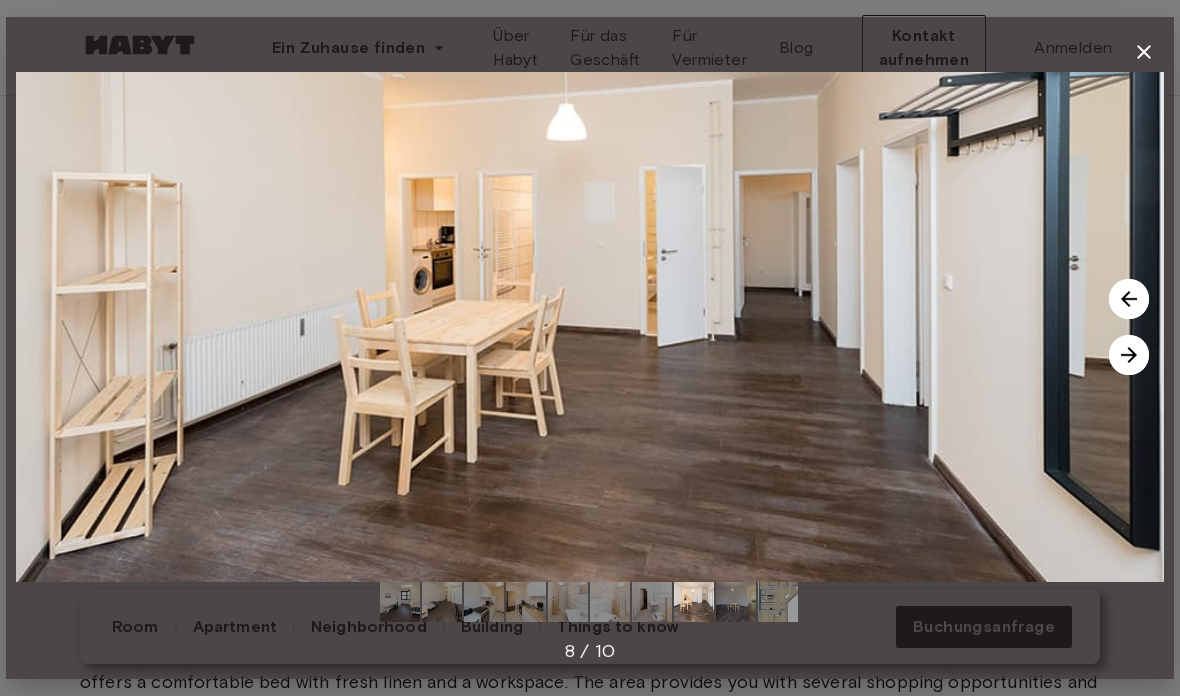 click at bounding box center [1129, 355] 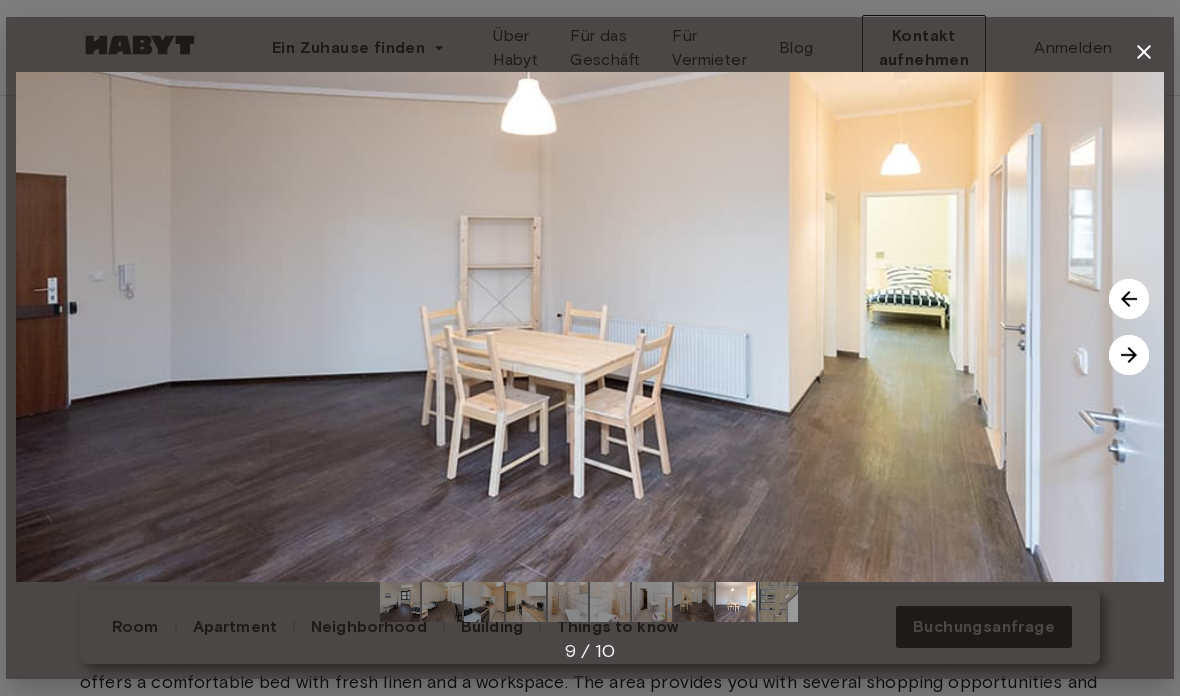click at bounding box center [1129, 299] 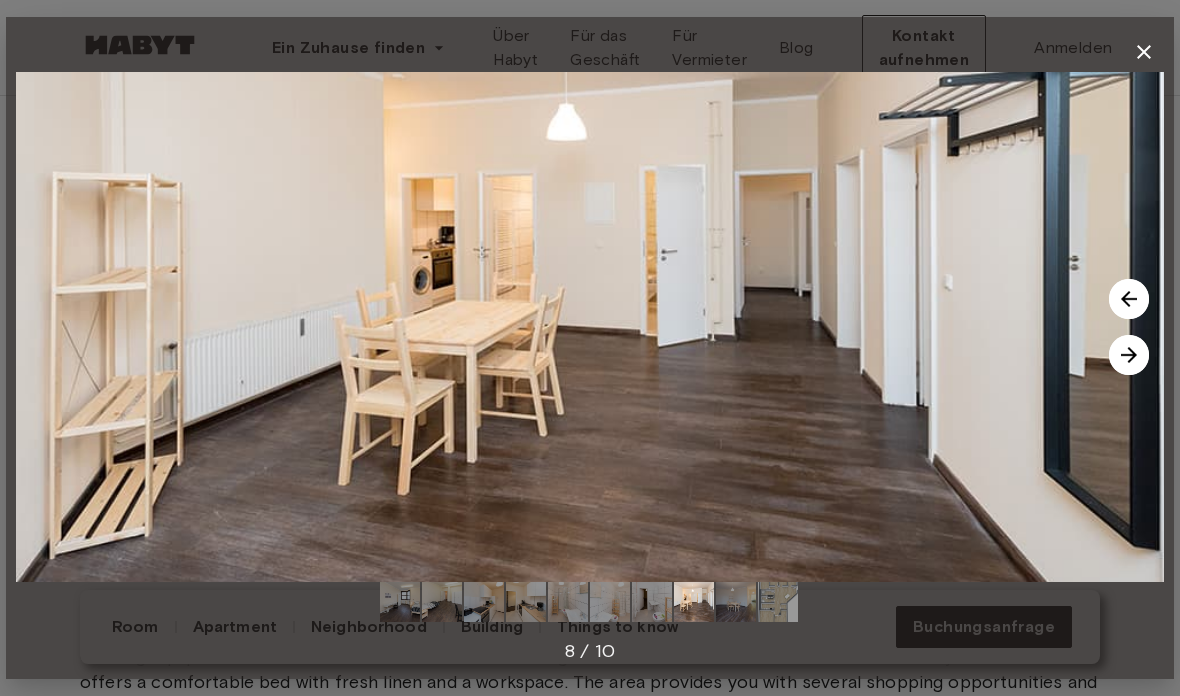 click at bounding box center [1129, 355] 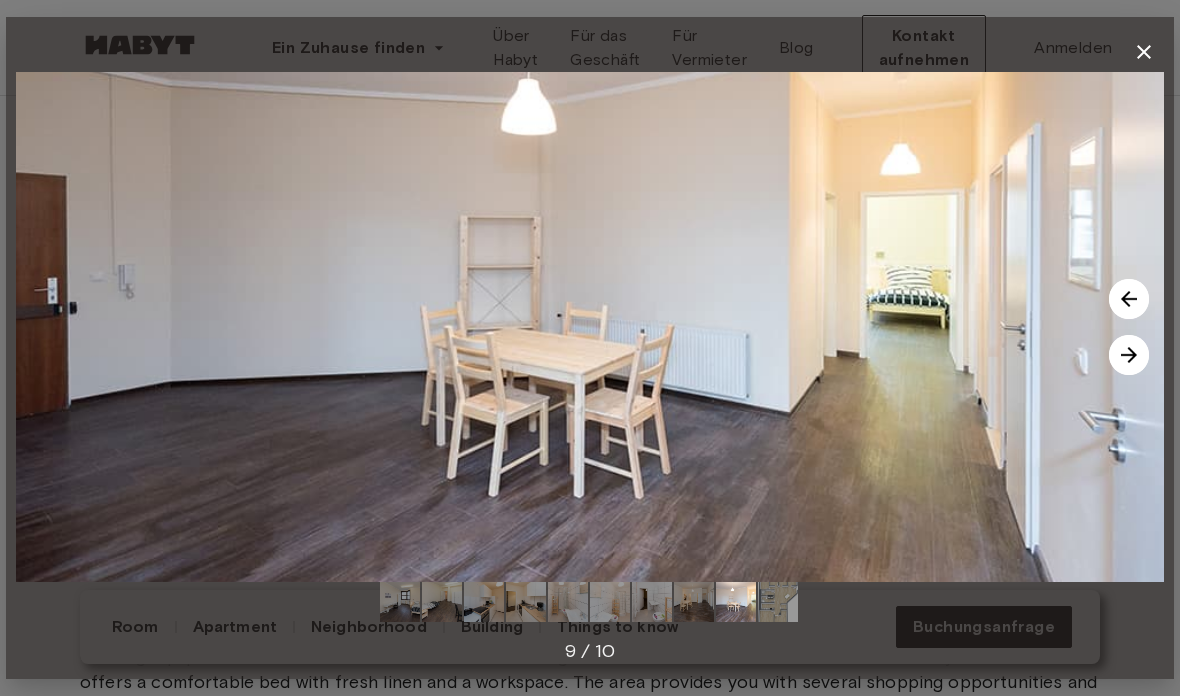 click at bounding box center (1129, 355) 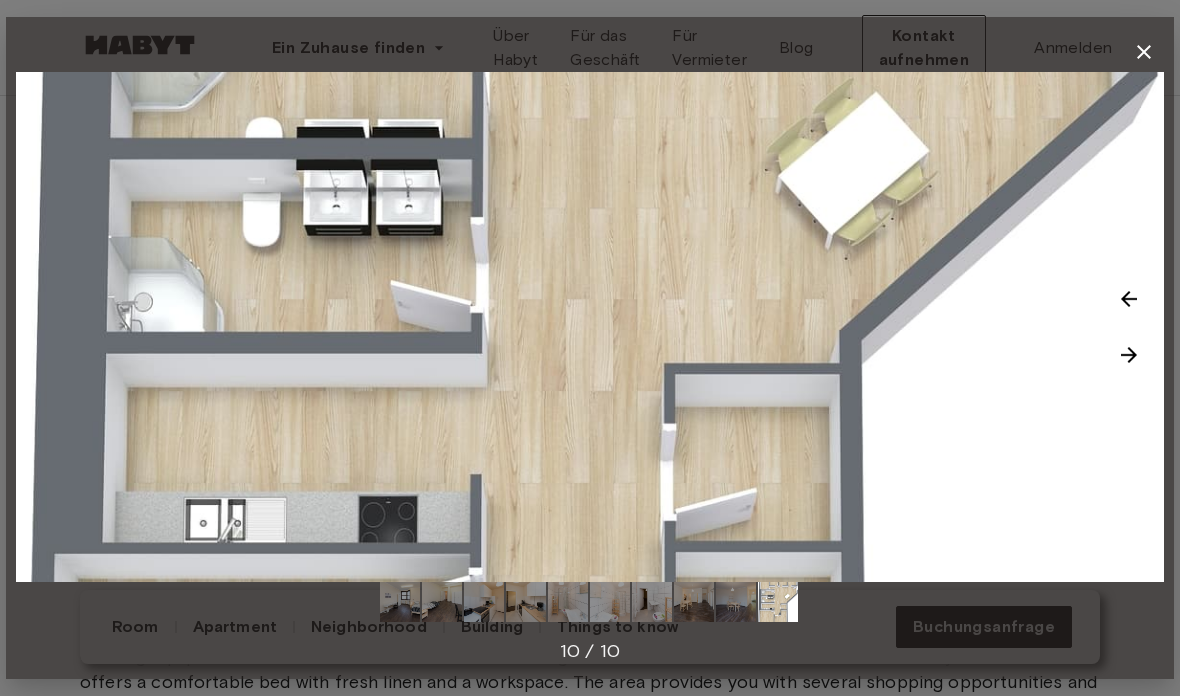 scroll, scrollTop: 2107, scrollLeft: 0, axis: vertical 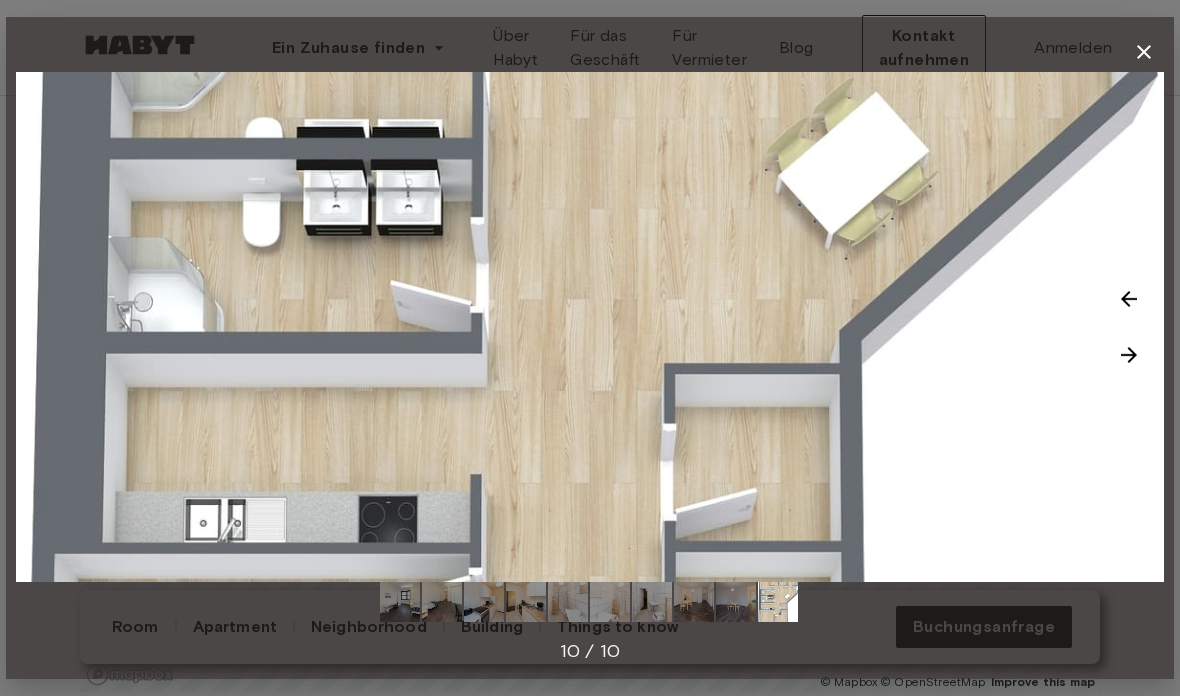 click at bounding box center [590, 327] 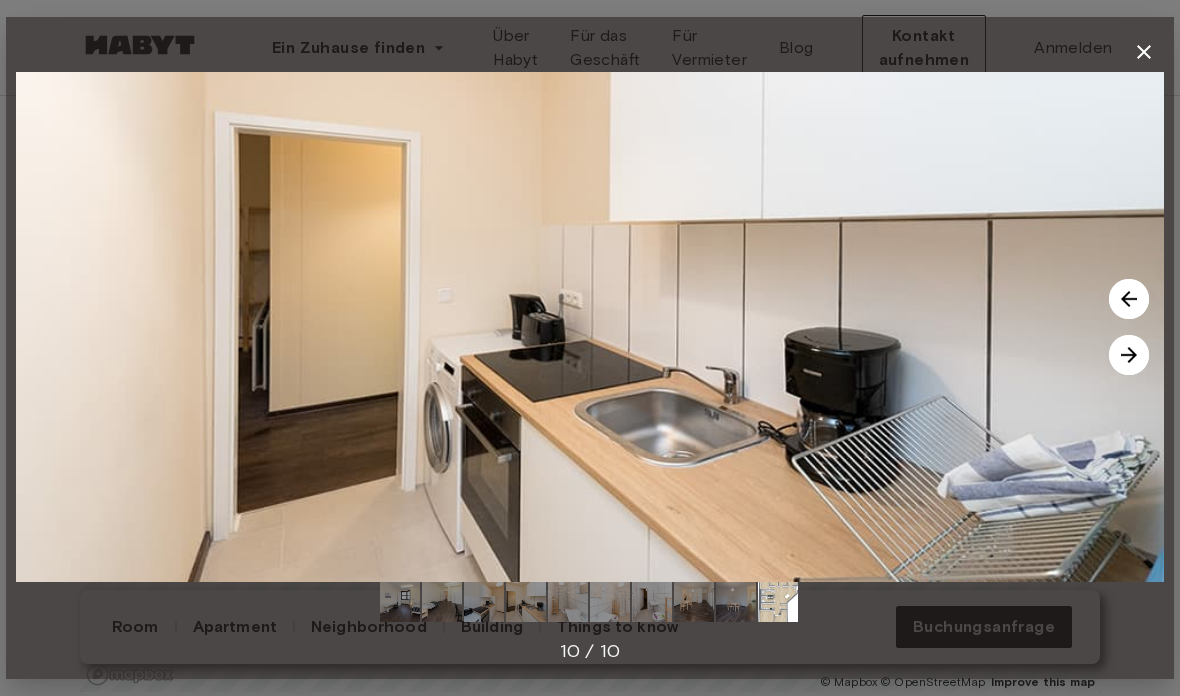 click 